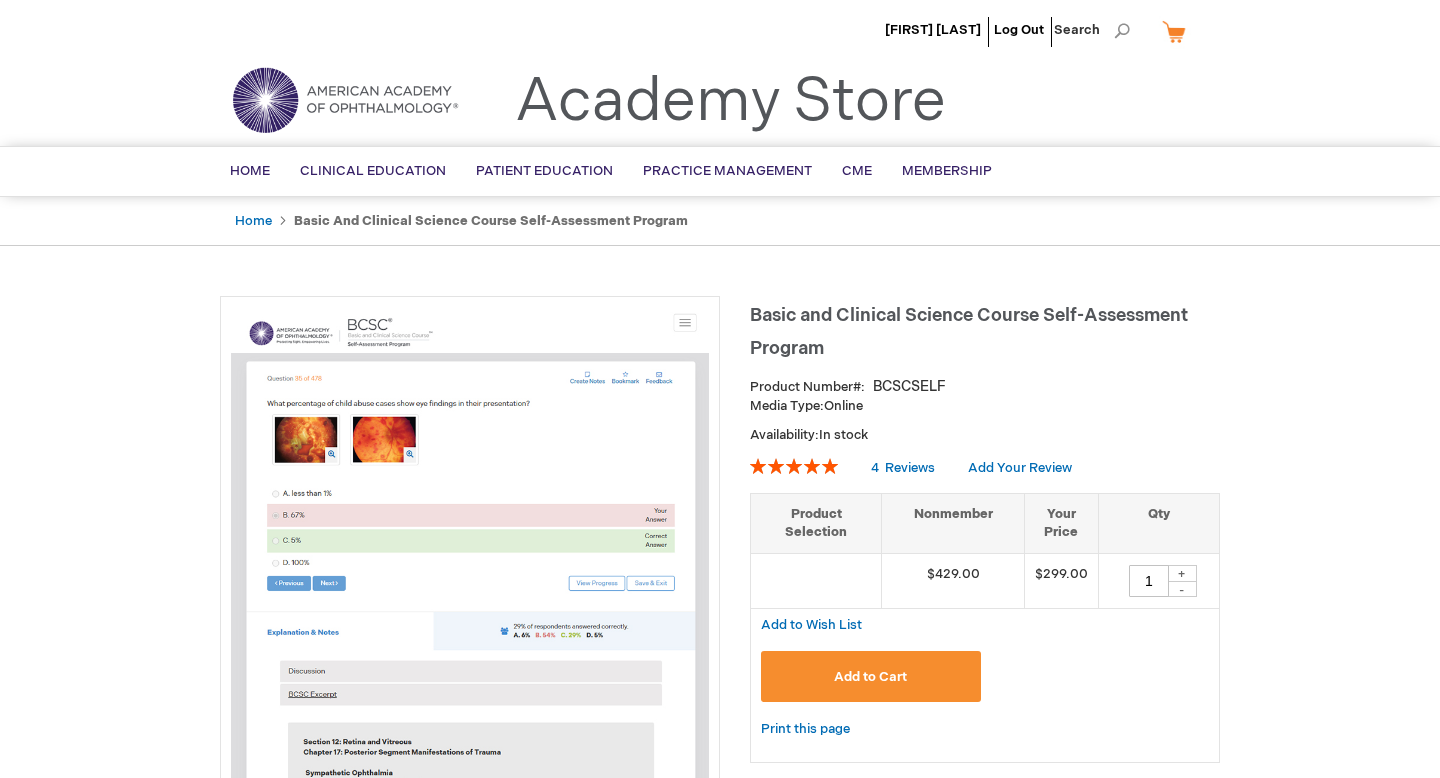 scroll, scrollTop: 22, scrollLeft: 0, axis: vertical 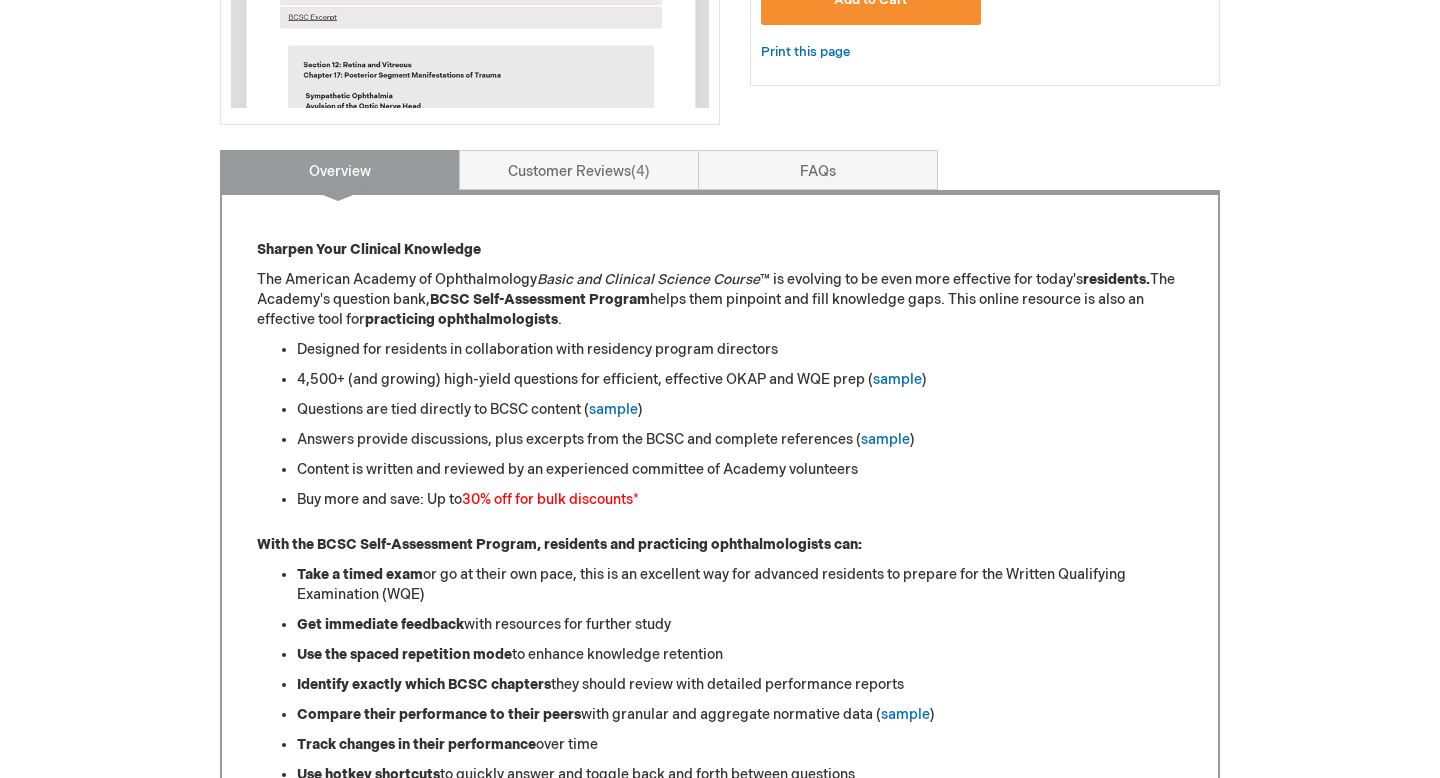 click on "30% off for bulk discounts" at bounding box center [547, 499] 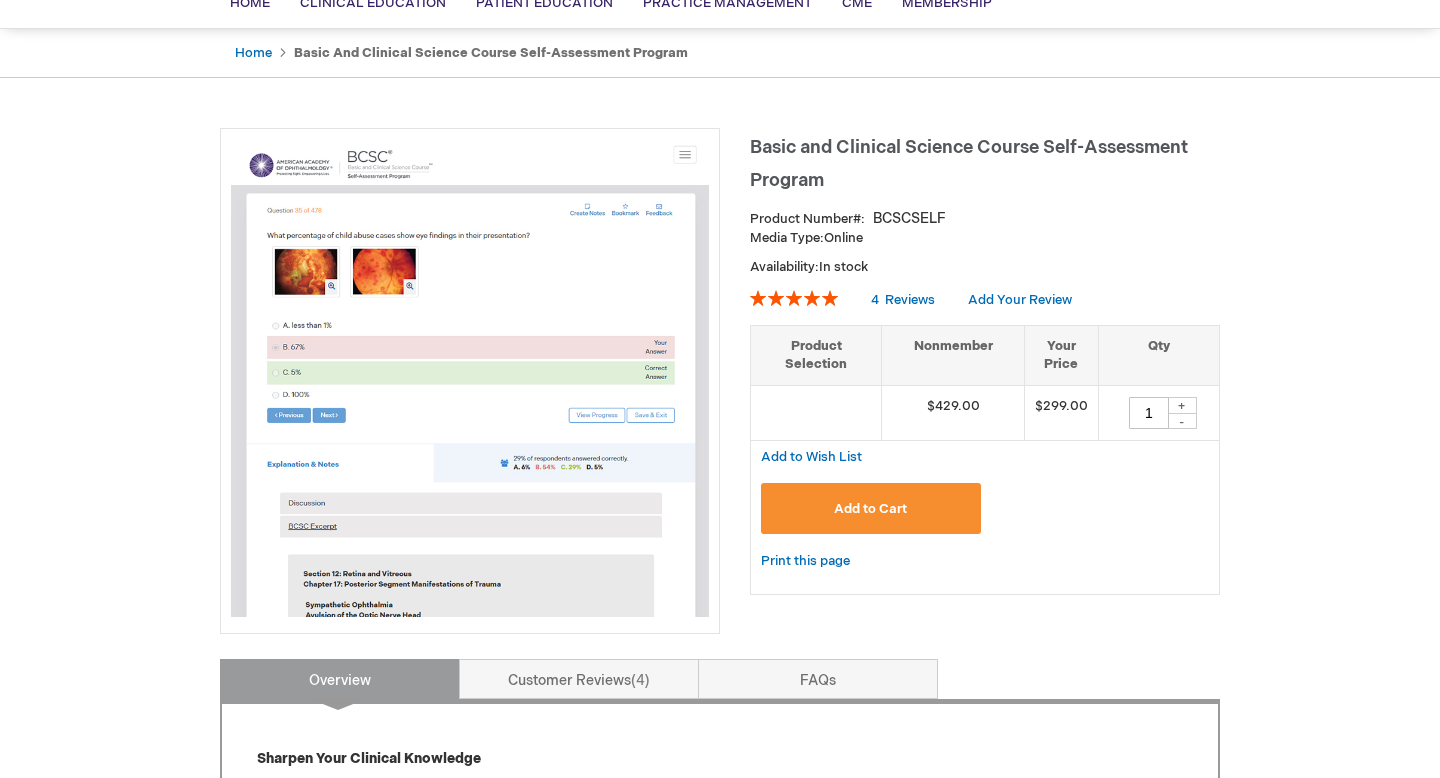 scroll, scrollTop: 184, scrollLeft: 0, axis: vertical 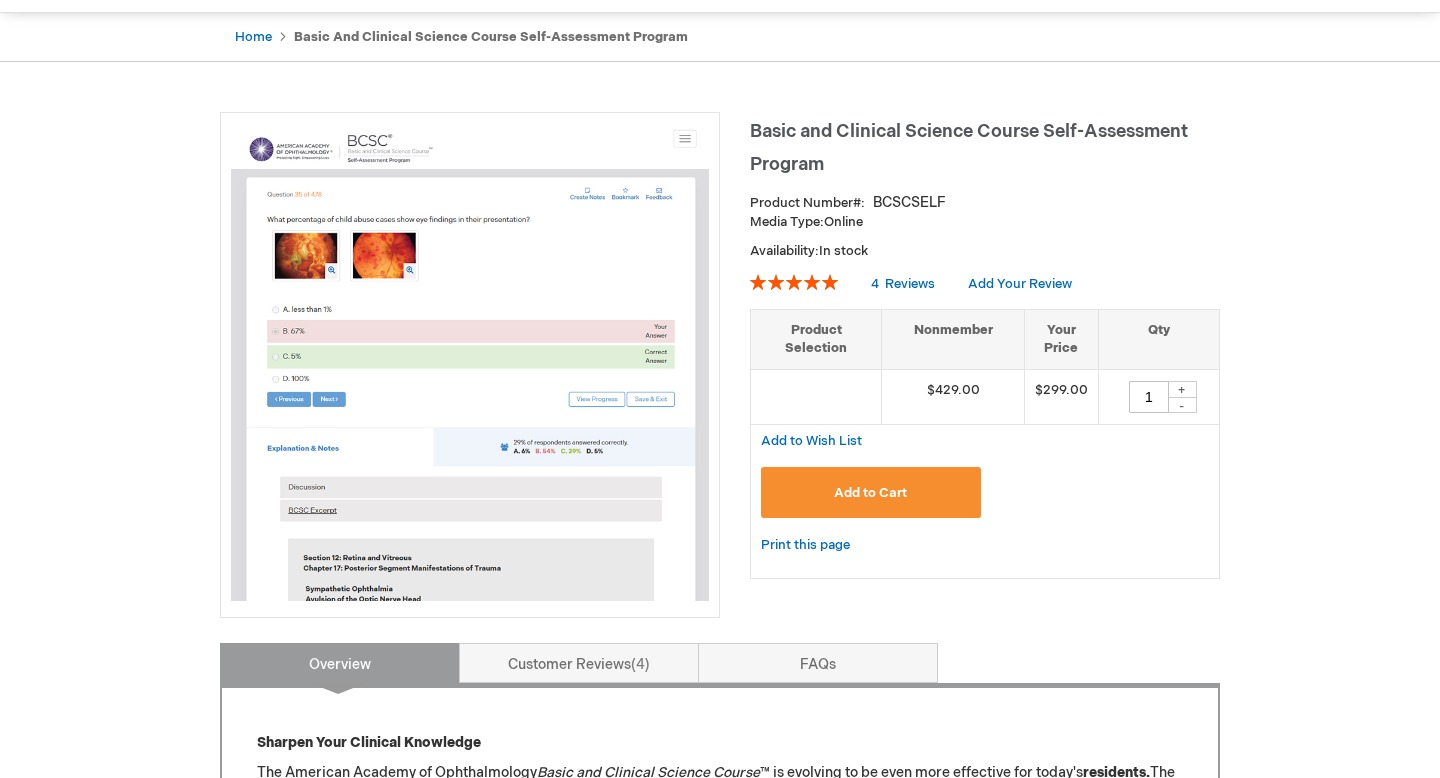 click on "Add to Cart" at bounding box center [871, 492] 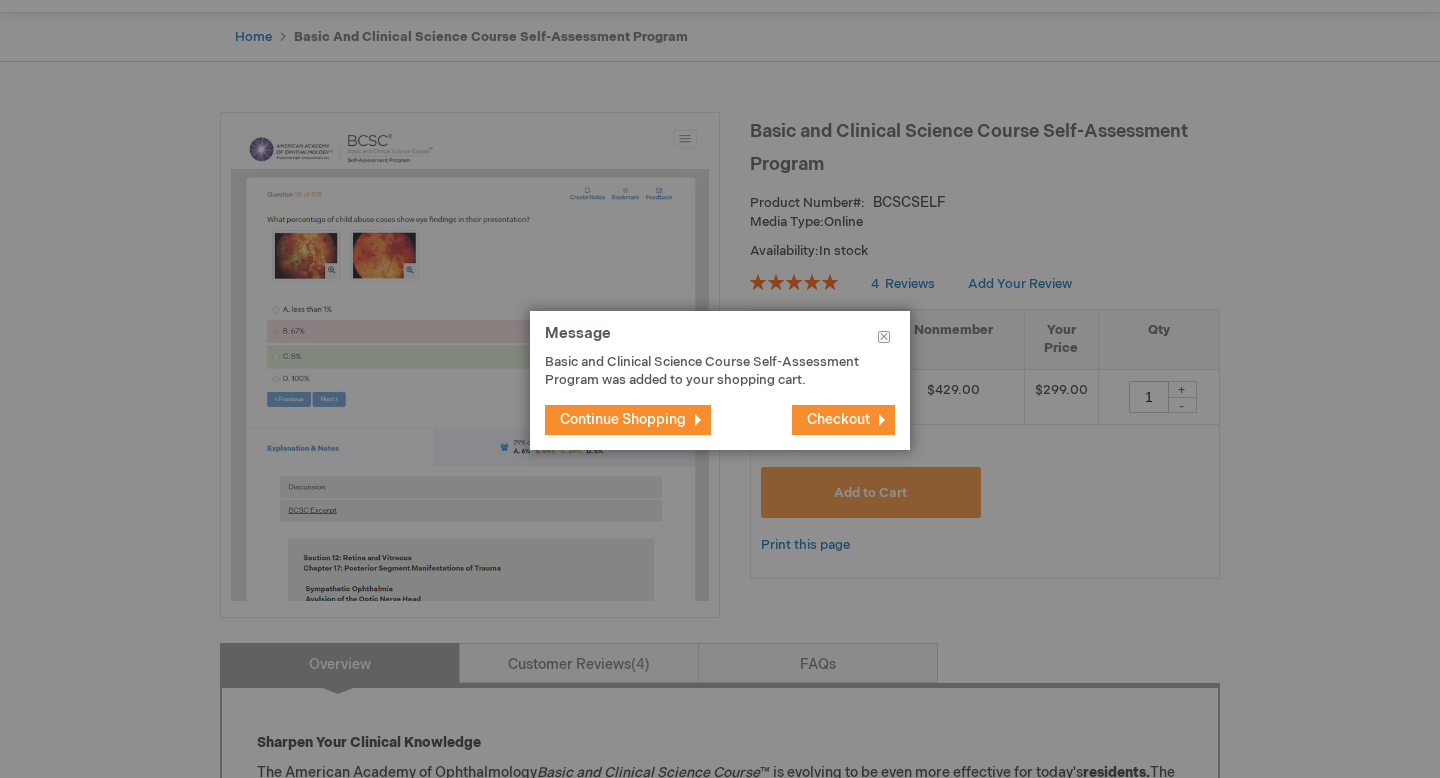 click on "Checkout" at bounding box center (838, 419) 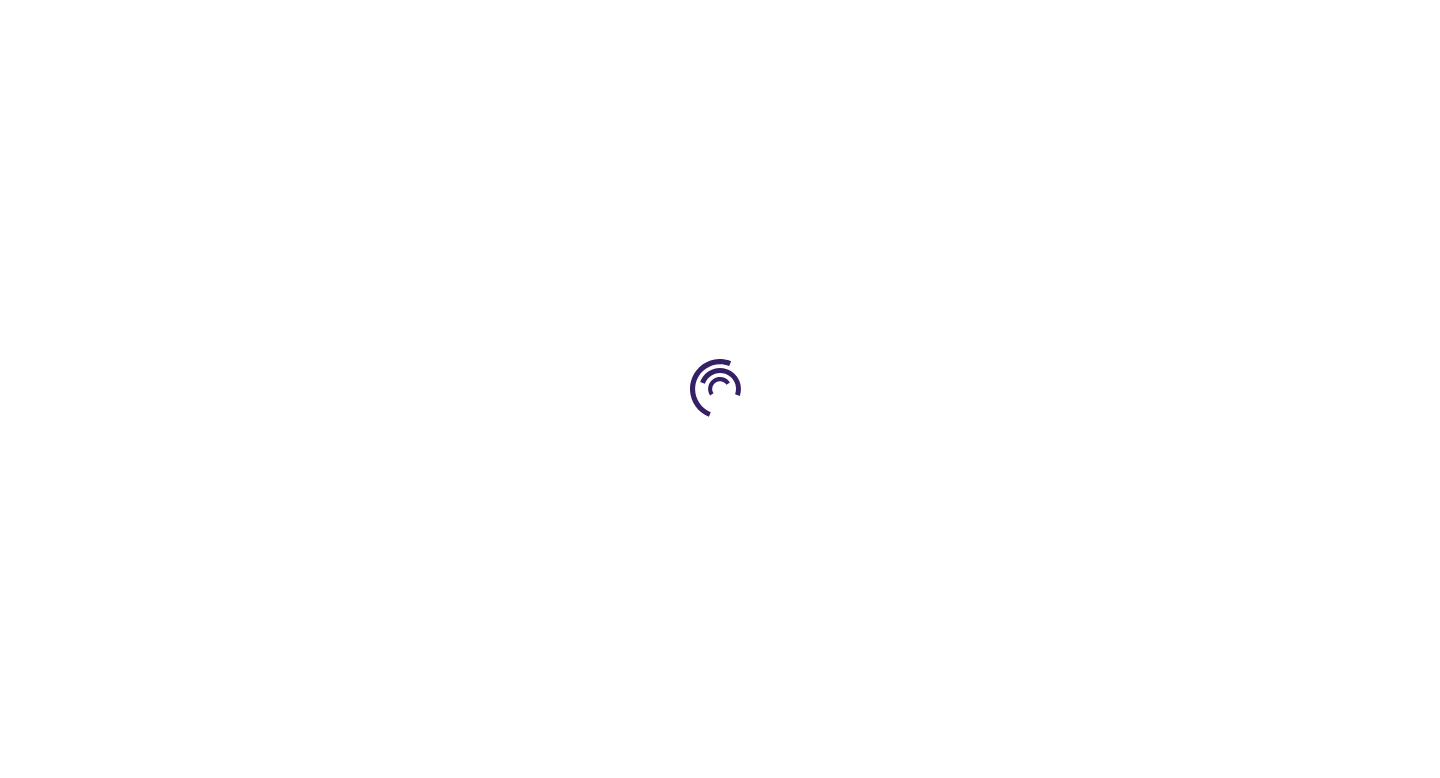 select on "US" 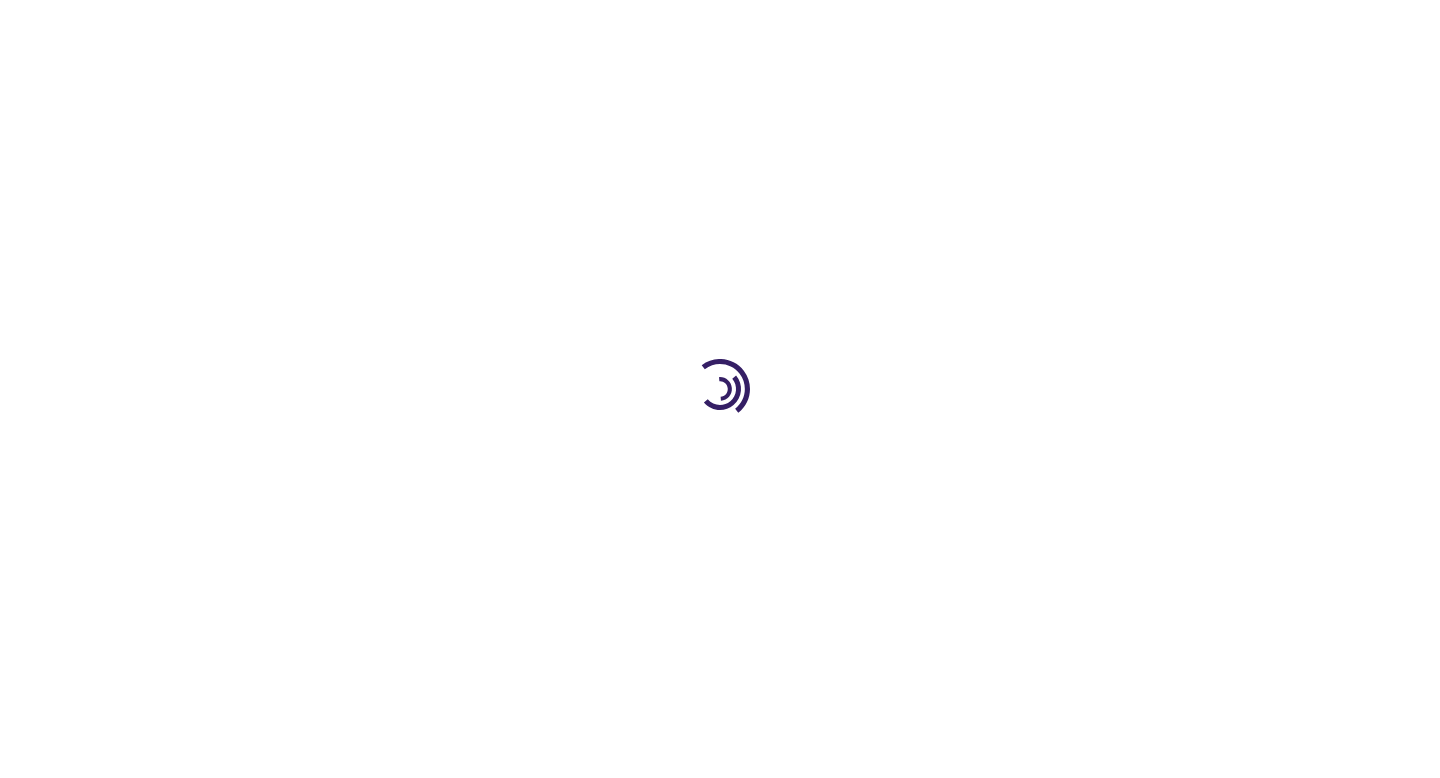 select on "58" 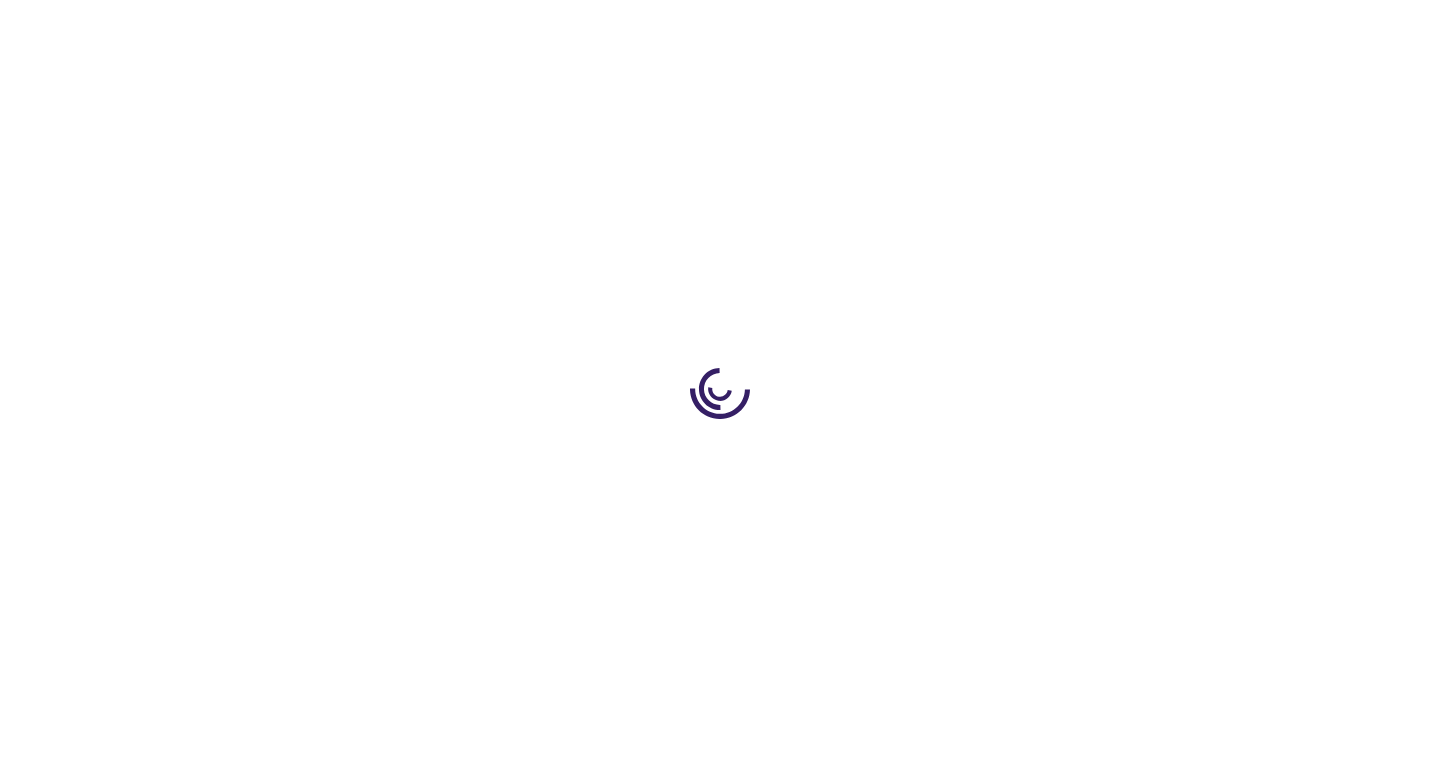 scroll, scrollTop: 0, scrollLeft: 0, axis: both 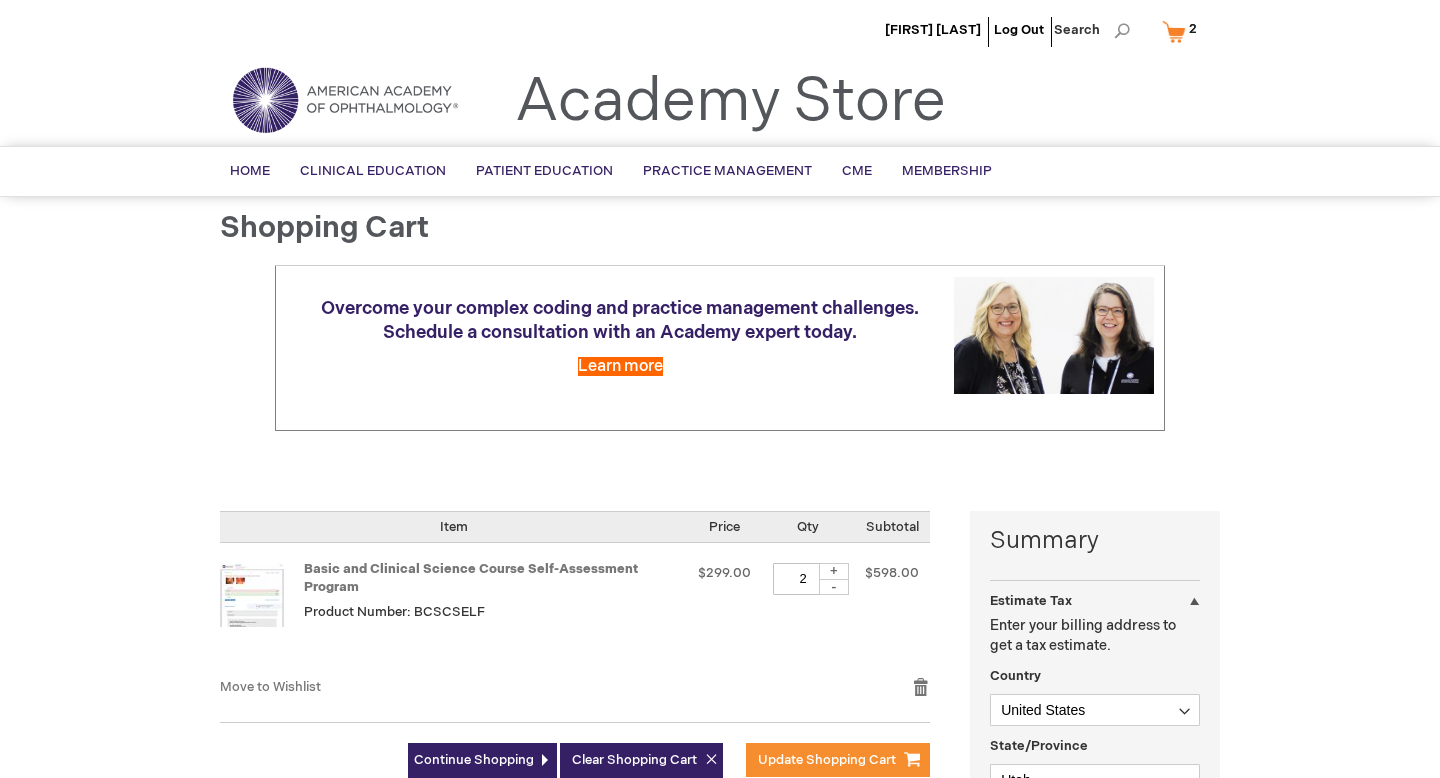 click on "-" at bounding box center [834, 587] 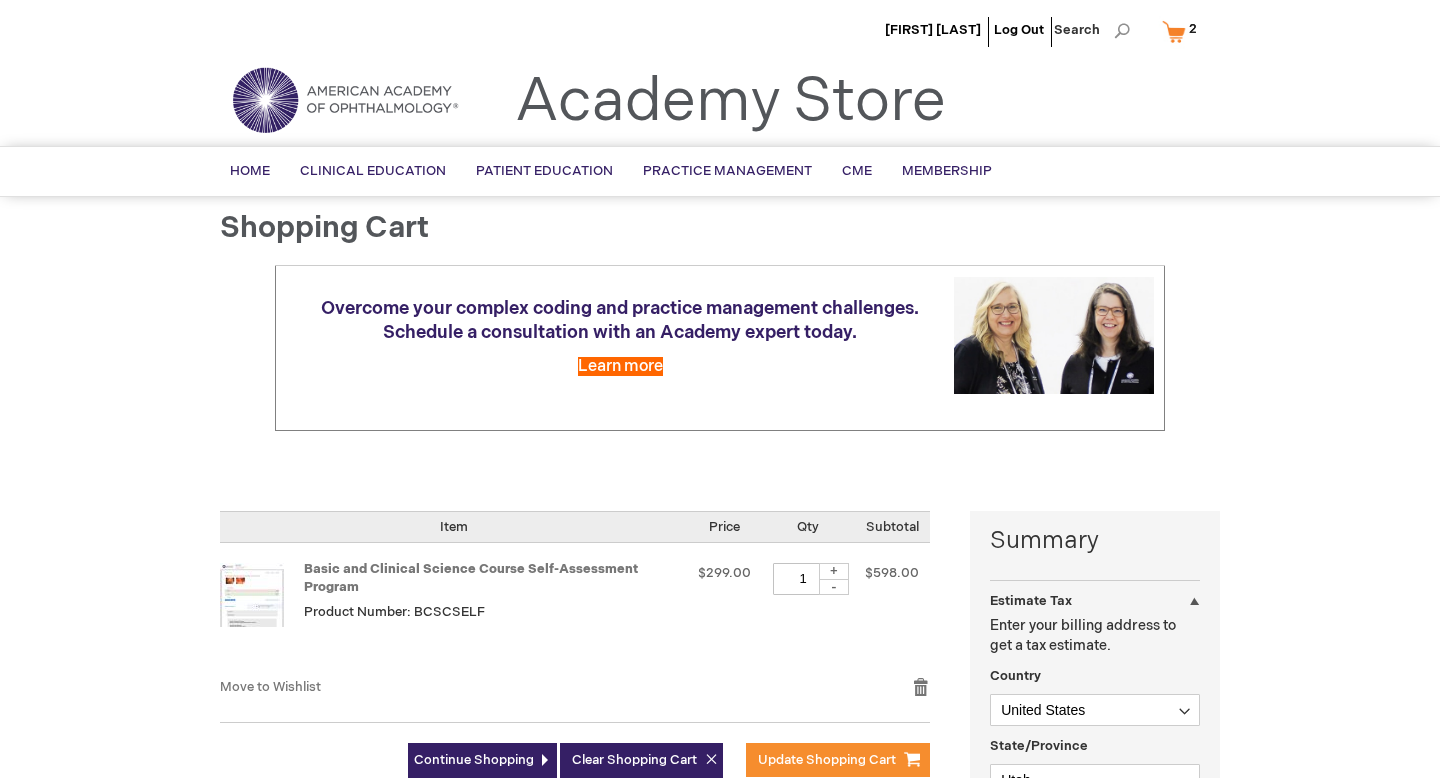 click on "Overcome your complex coding and practice management challenges. Schedule a consultation with an Academy expert today.
Learn more" at bounding box center (720, 373) 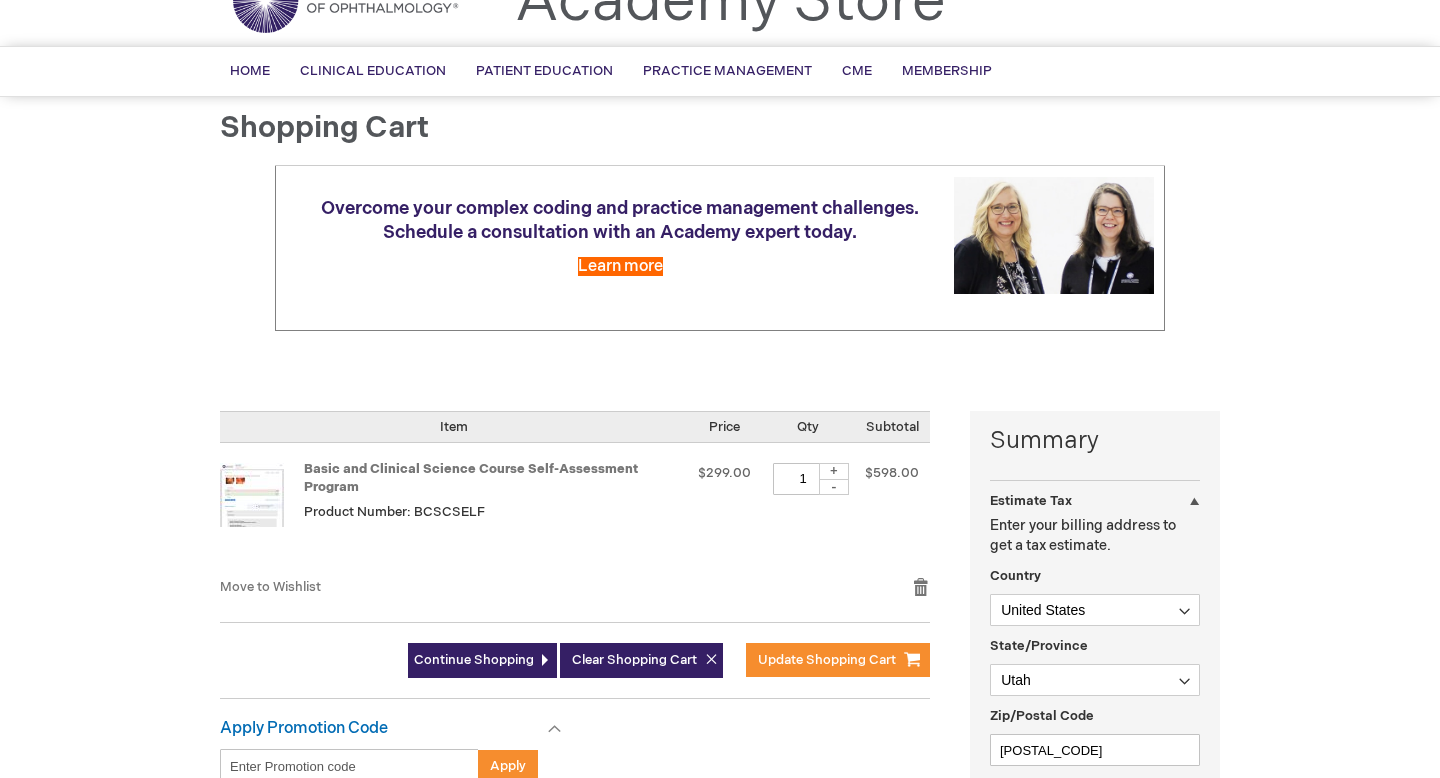 scroll, scrollTop: 166, scrollLeft: 0, axis: vertical 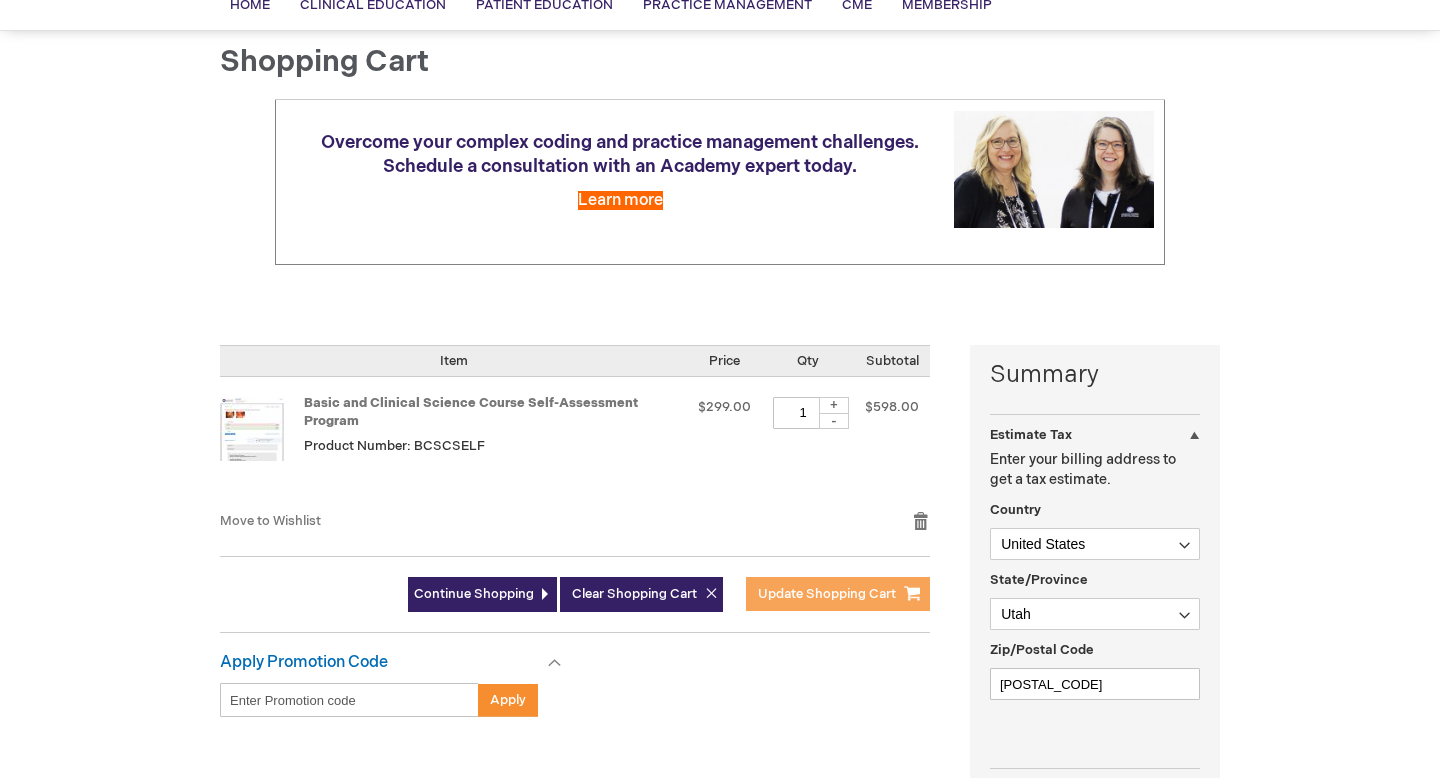 click on "Update Shopping Cart" at bounding box center (827, 594) 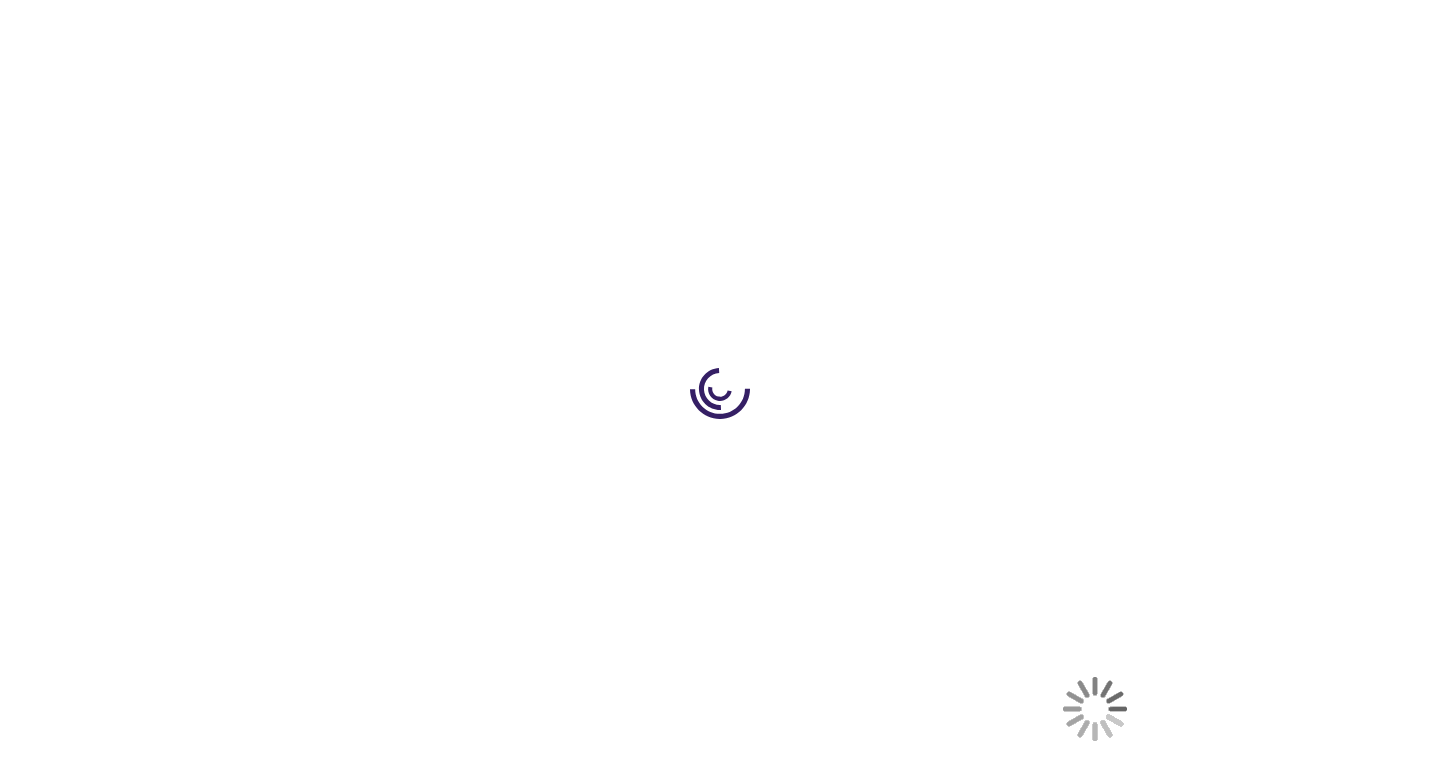 scroll, scrollTop: 0, scrollLeft: 0, axis: both 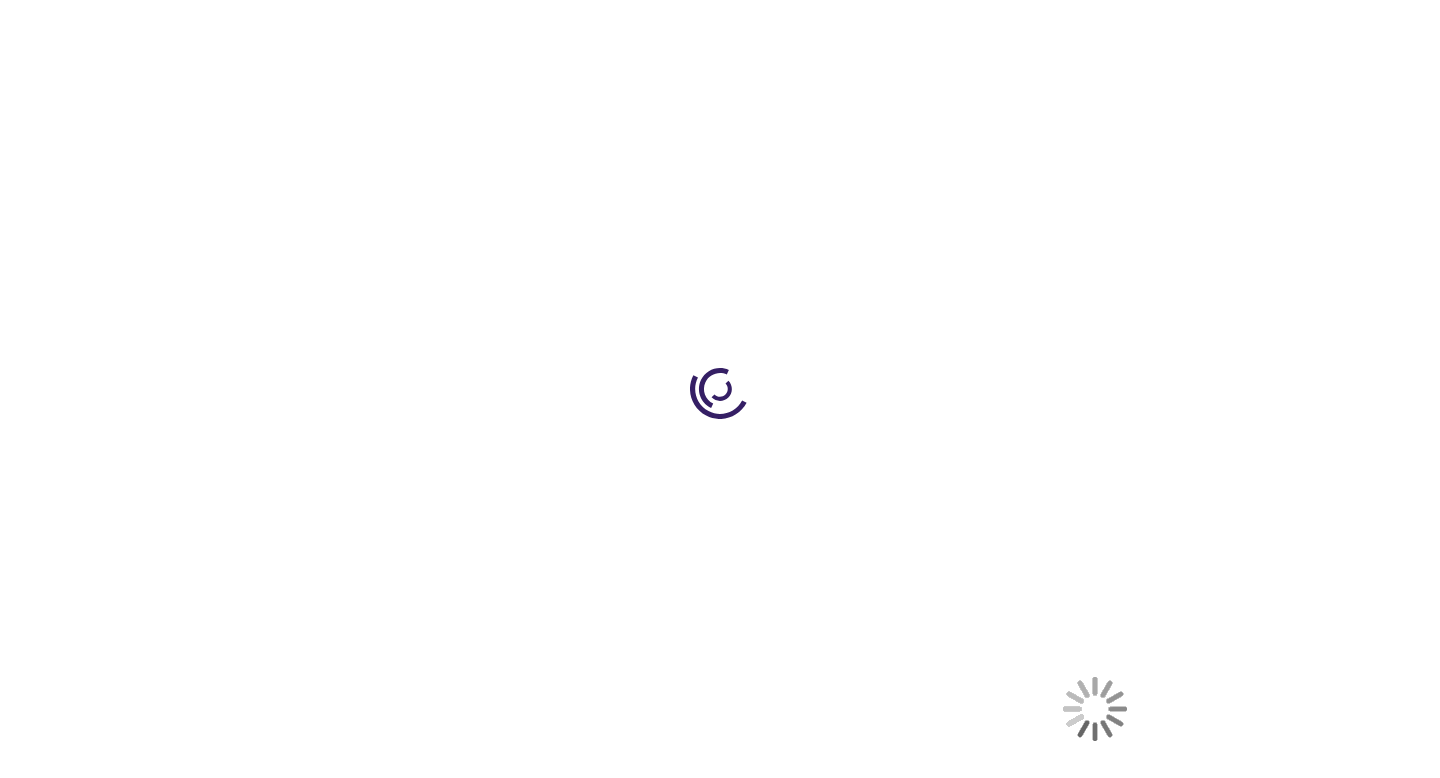 select on "US" 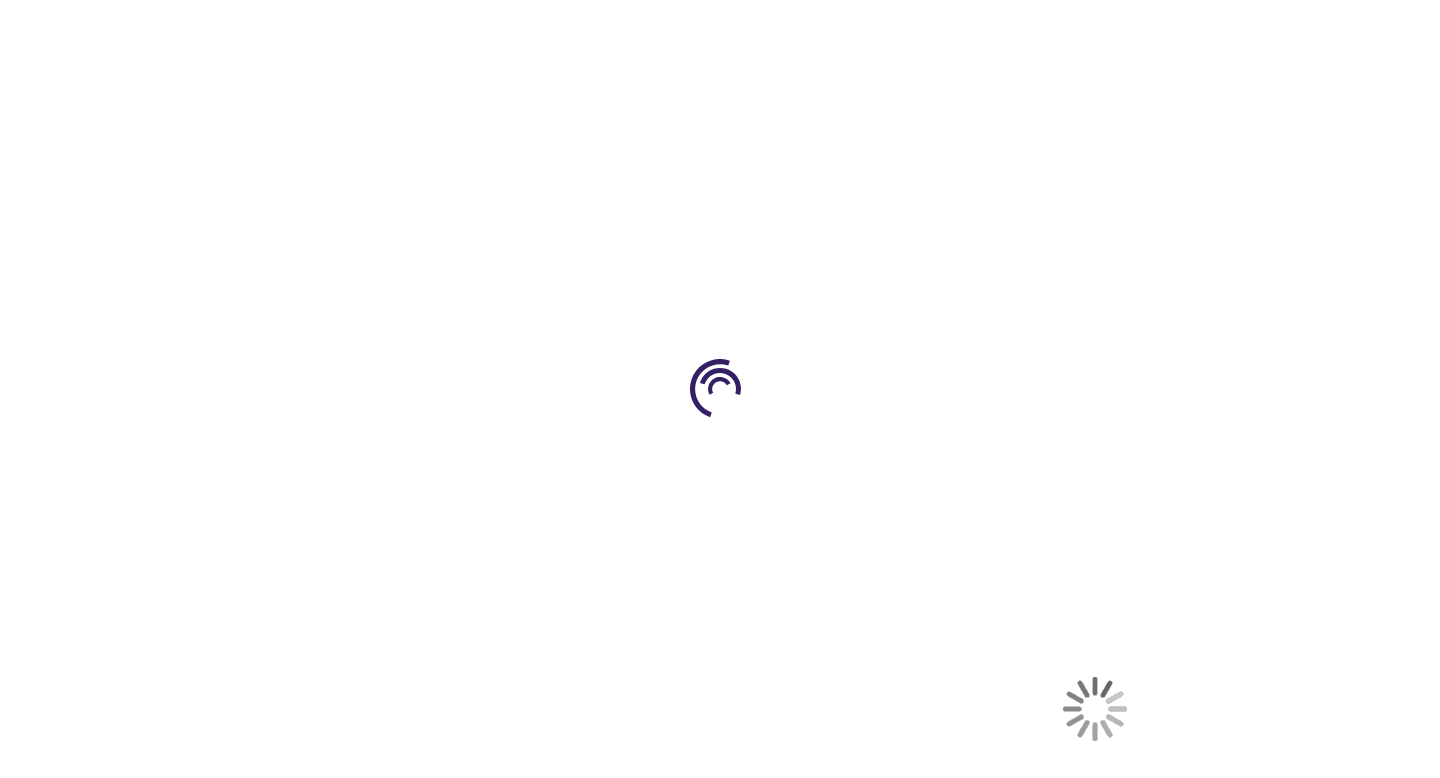 select on "58" 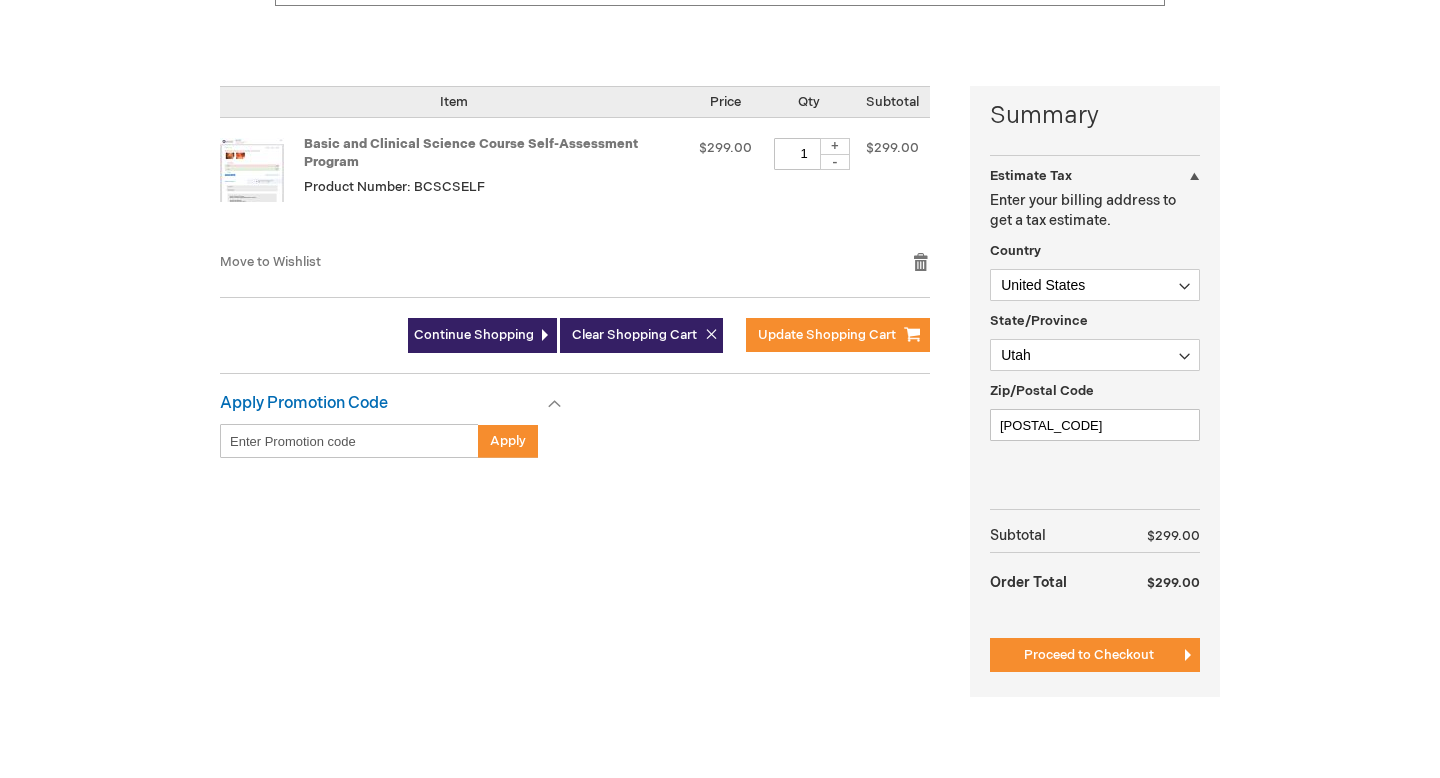 scroll, scrollTop: 595, scrollLeft: 0, axis: vertical 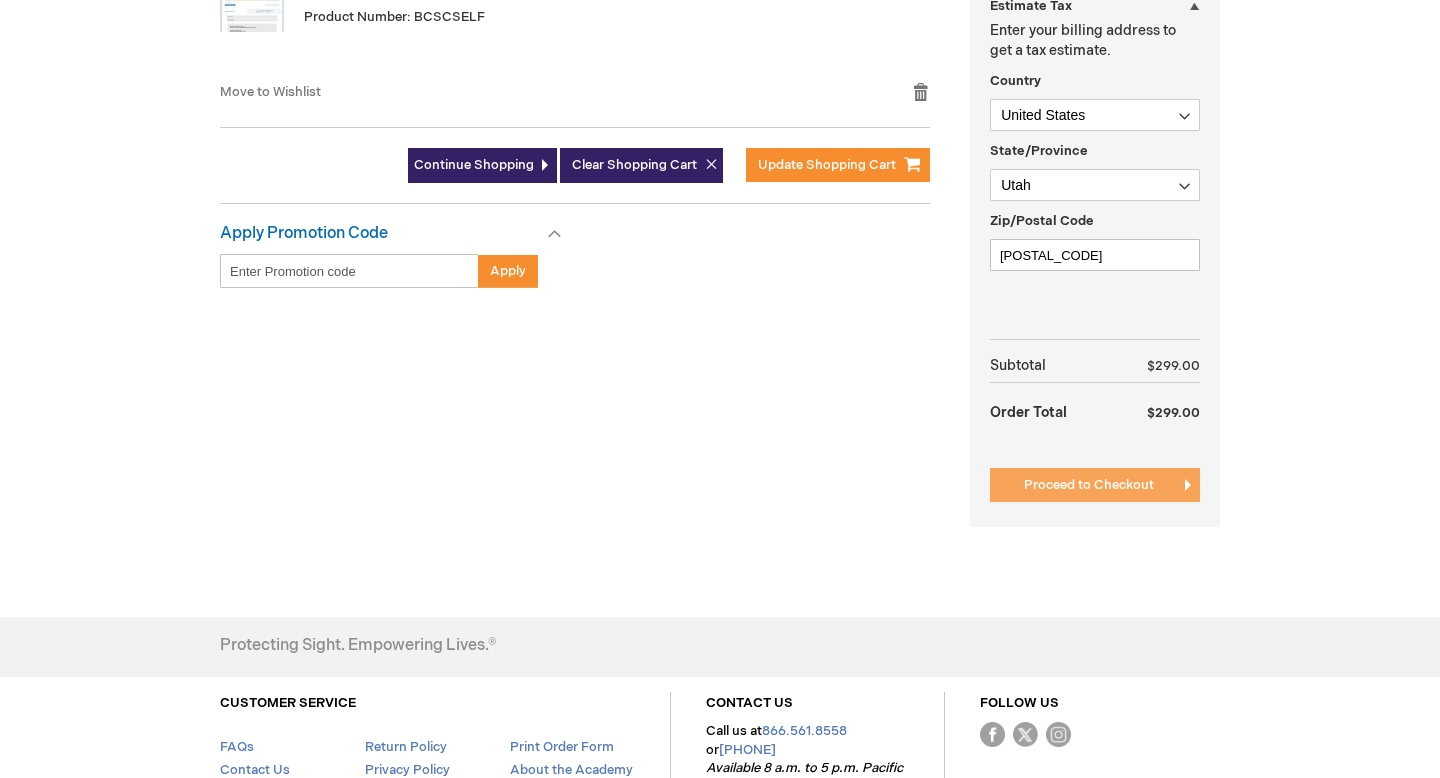 click on "Proceed to Checkout" at bounding box center [1095, 485] 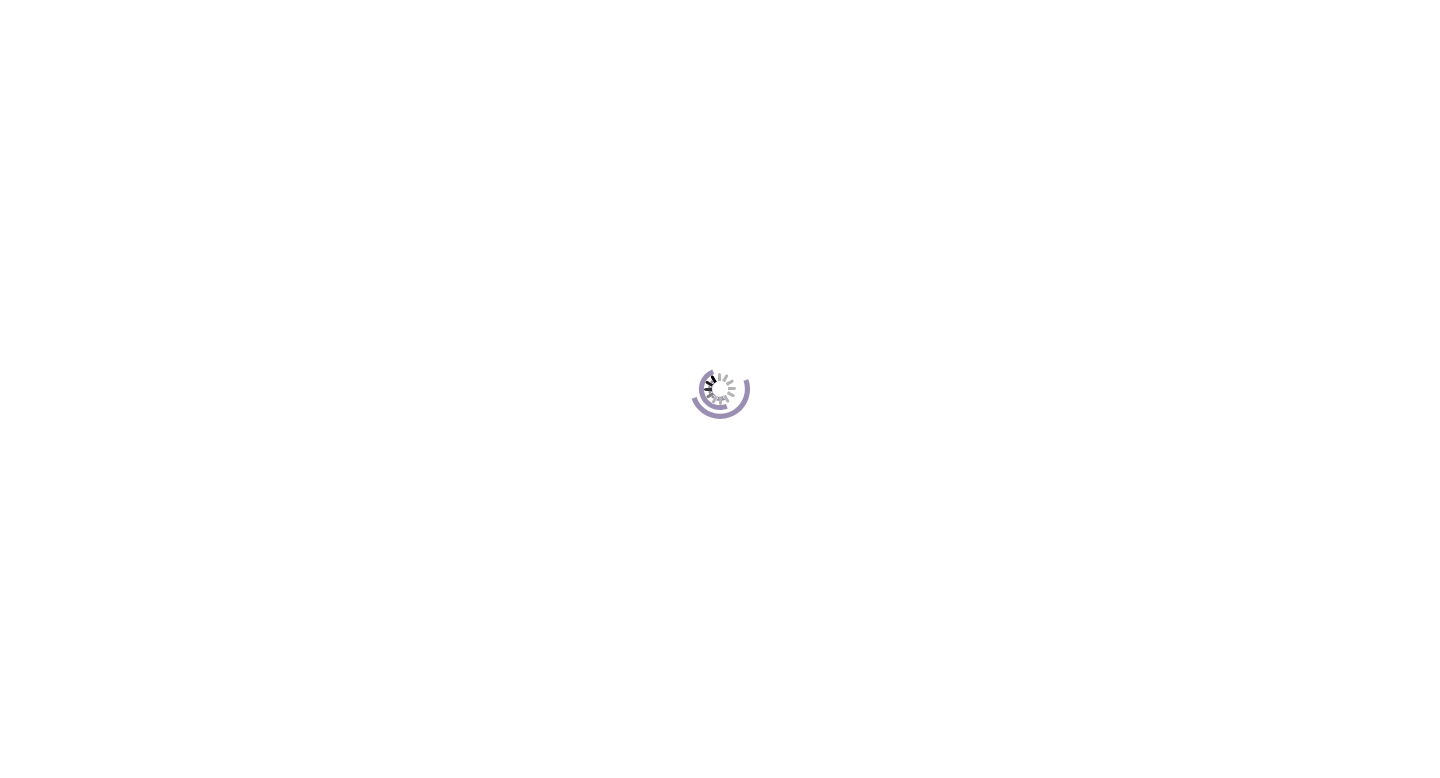 scroll, scrollTop: 274, scrollLeft: 0, axis: vertical 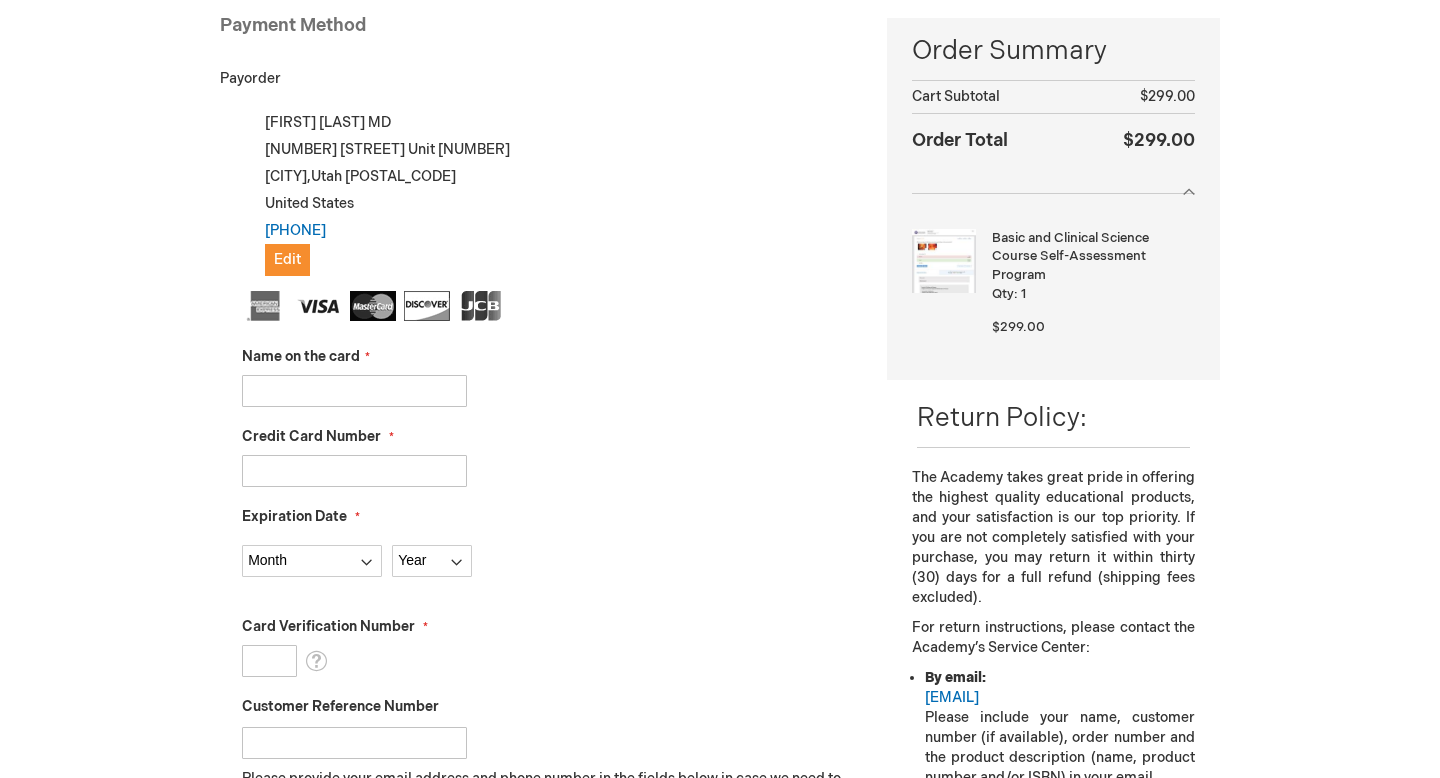 click on "Name on the card" at bounding box center (354, 391) 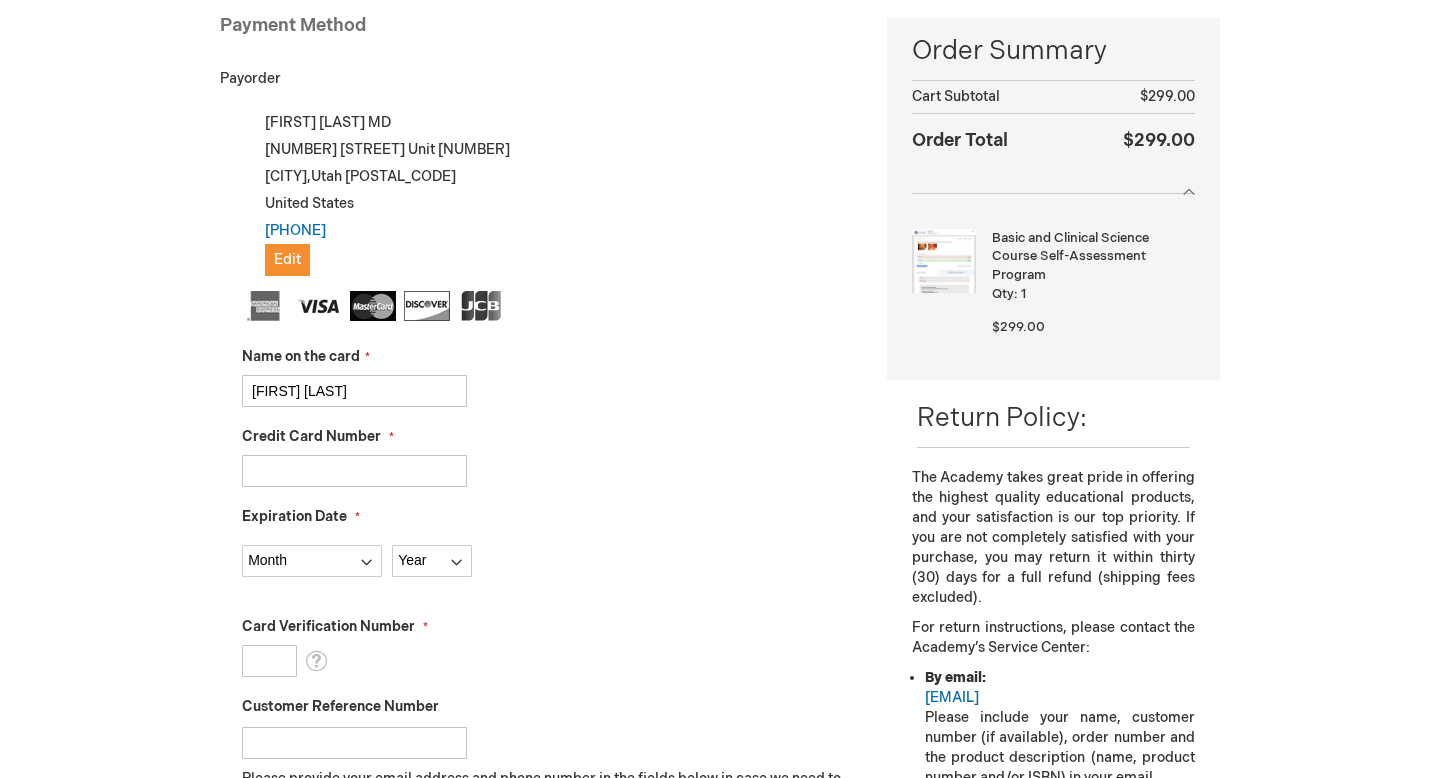type on "370382905123109" 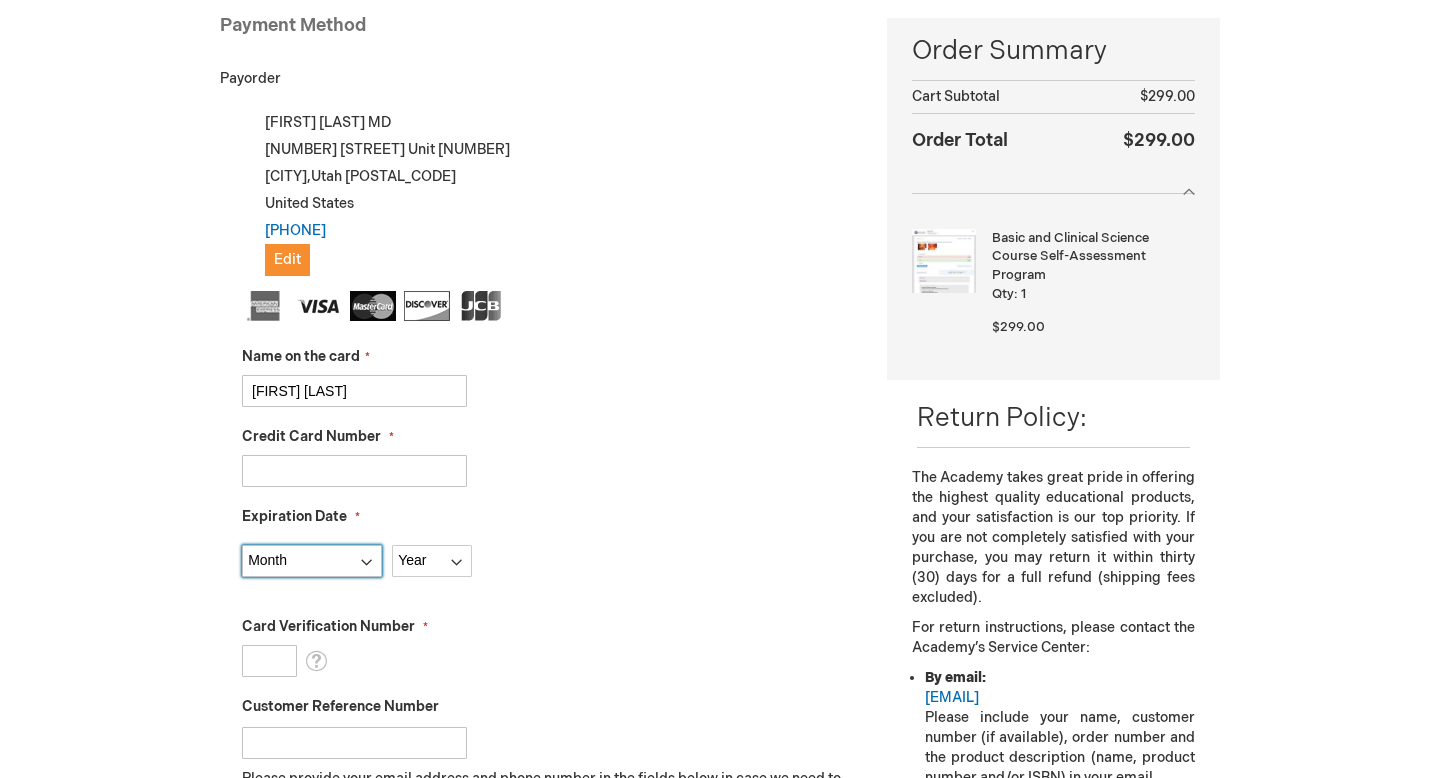 select on "12" 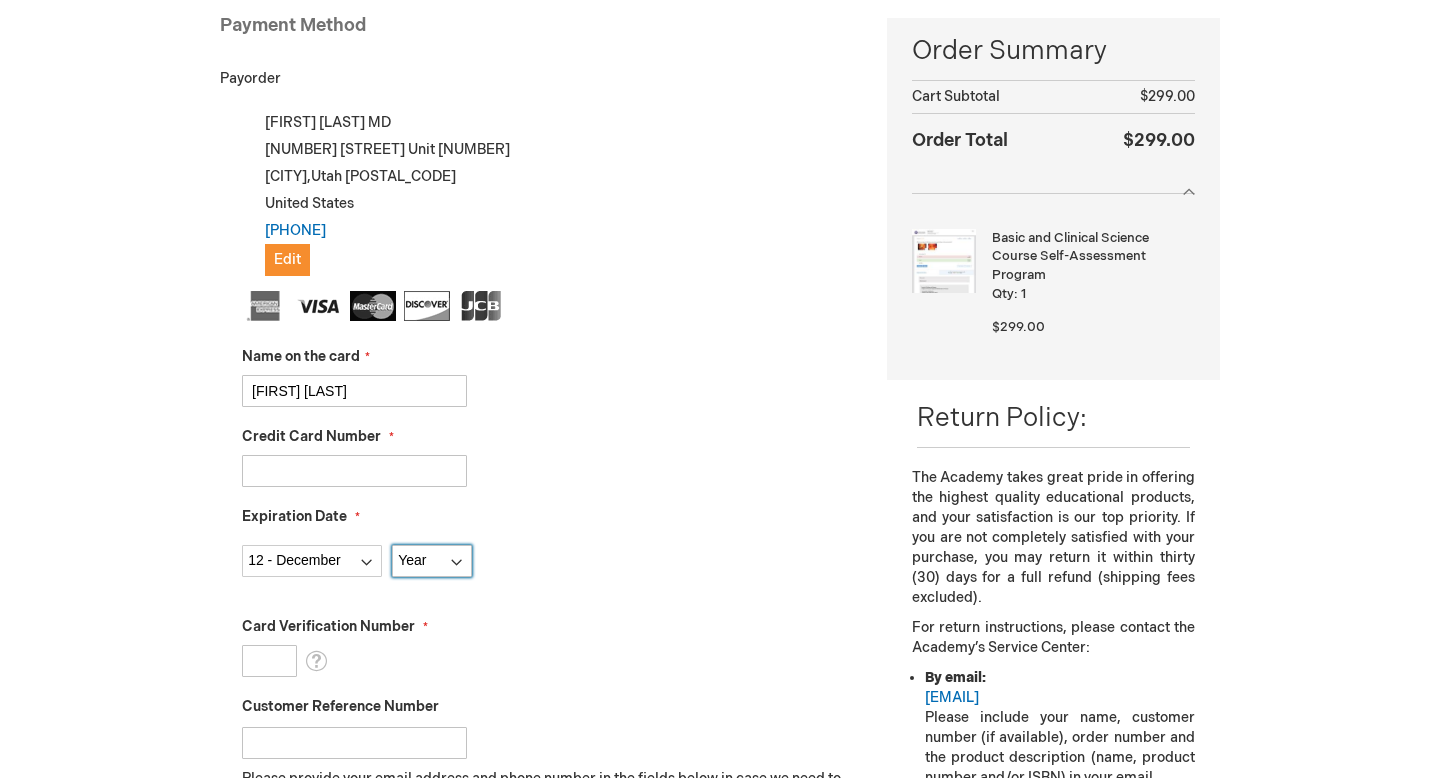 select on "2027" 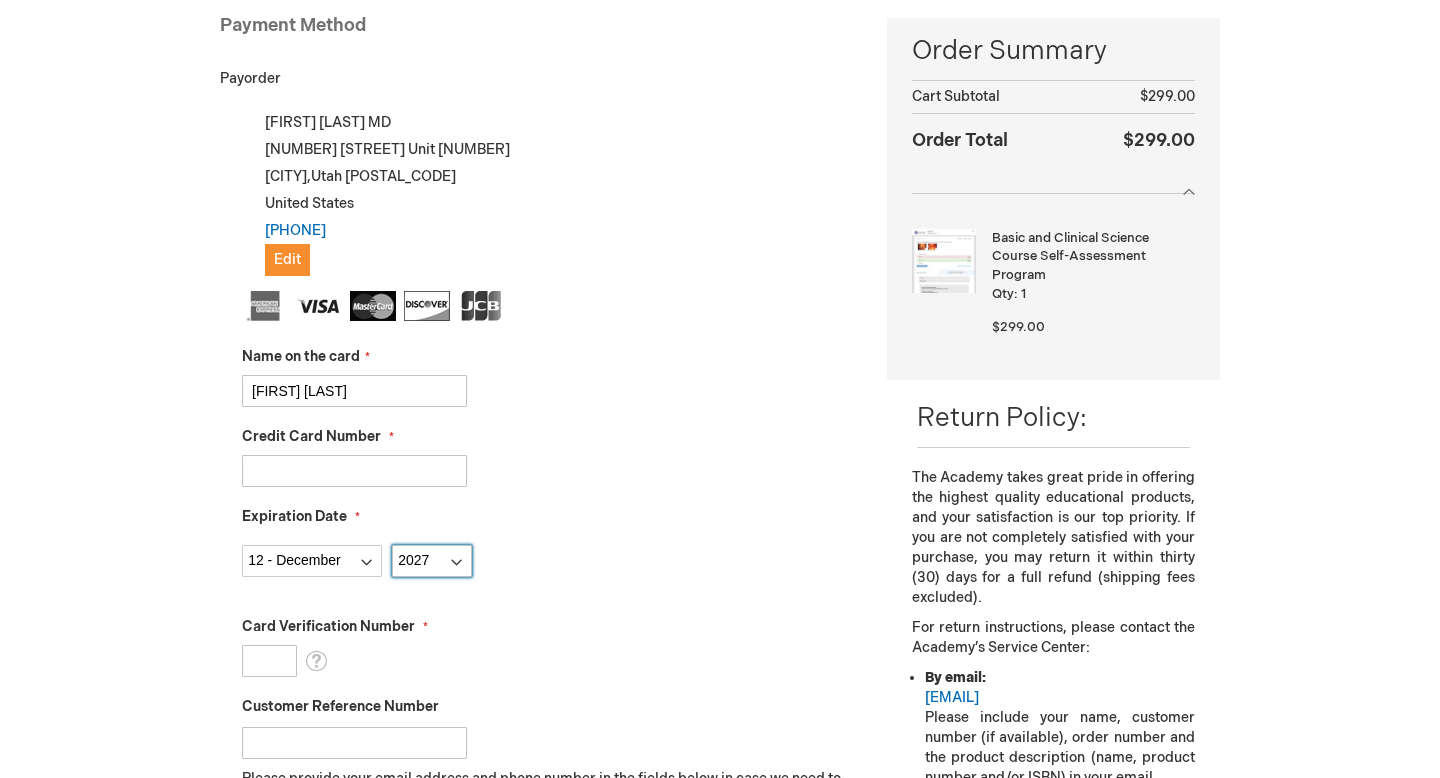 type on "6028" 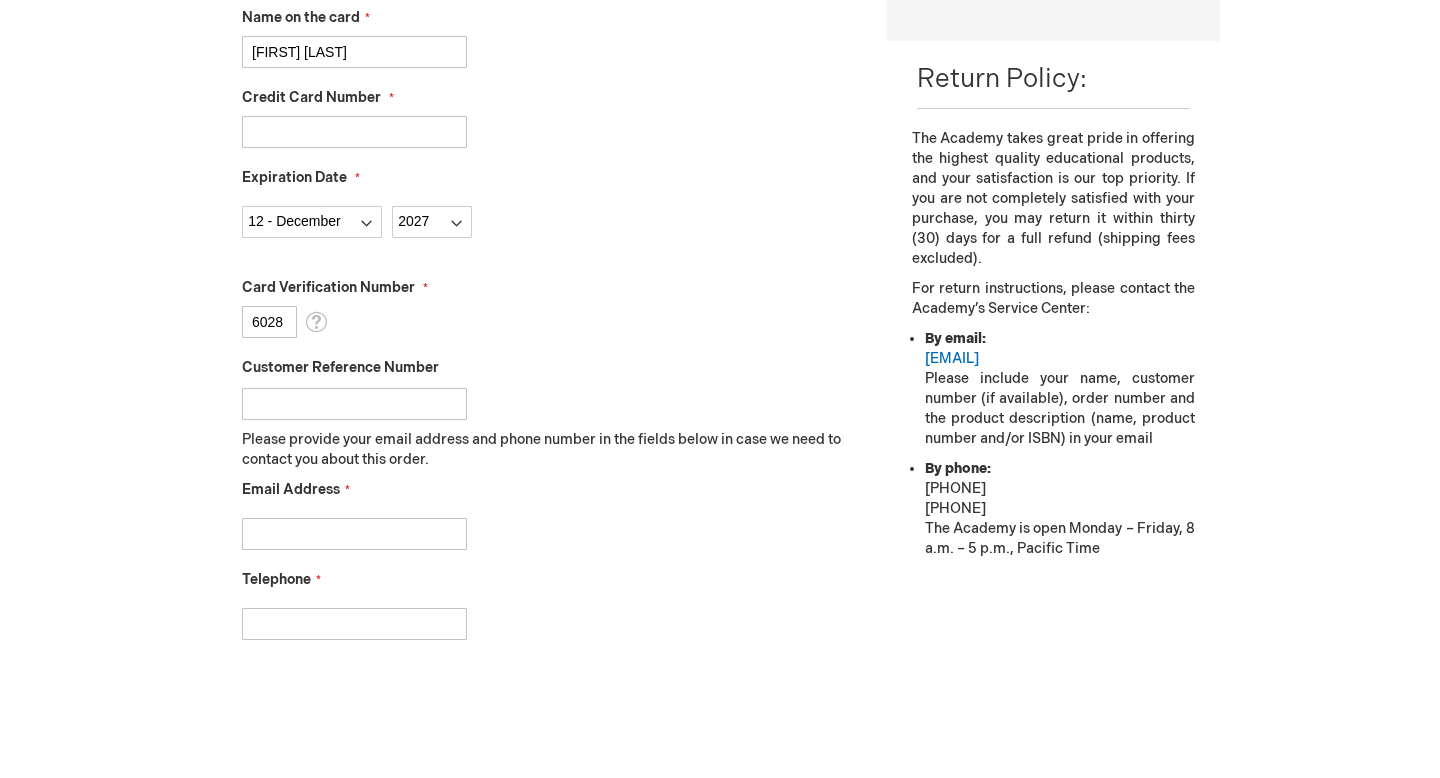 scroll, scrollTop: 640, scrollLeft: 0, axis: vertical 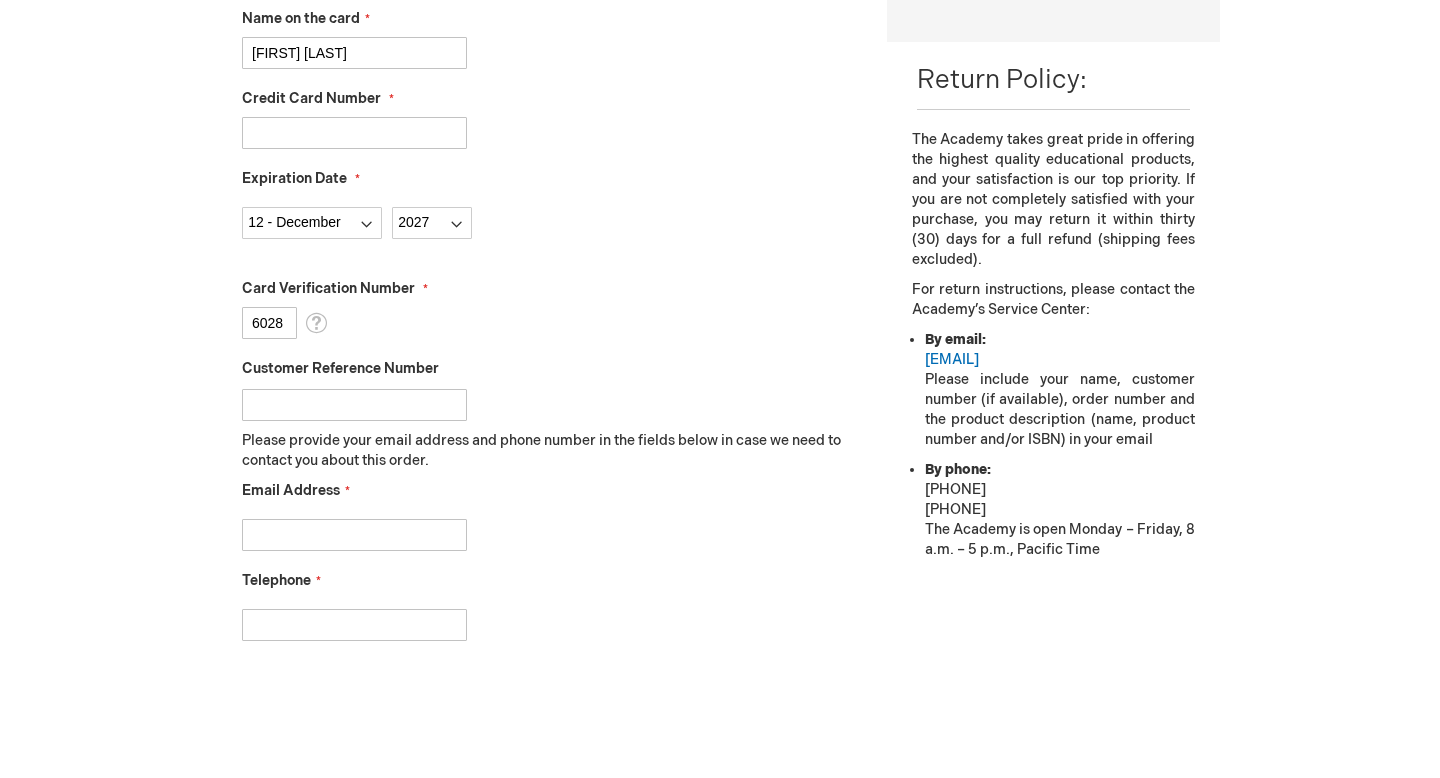 click on "Email Address" at bounding box center [354, 535] 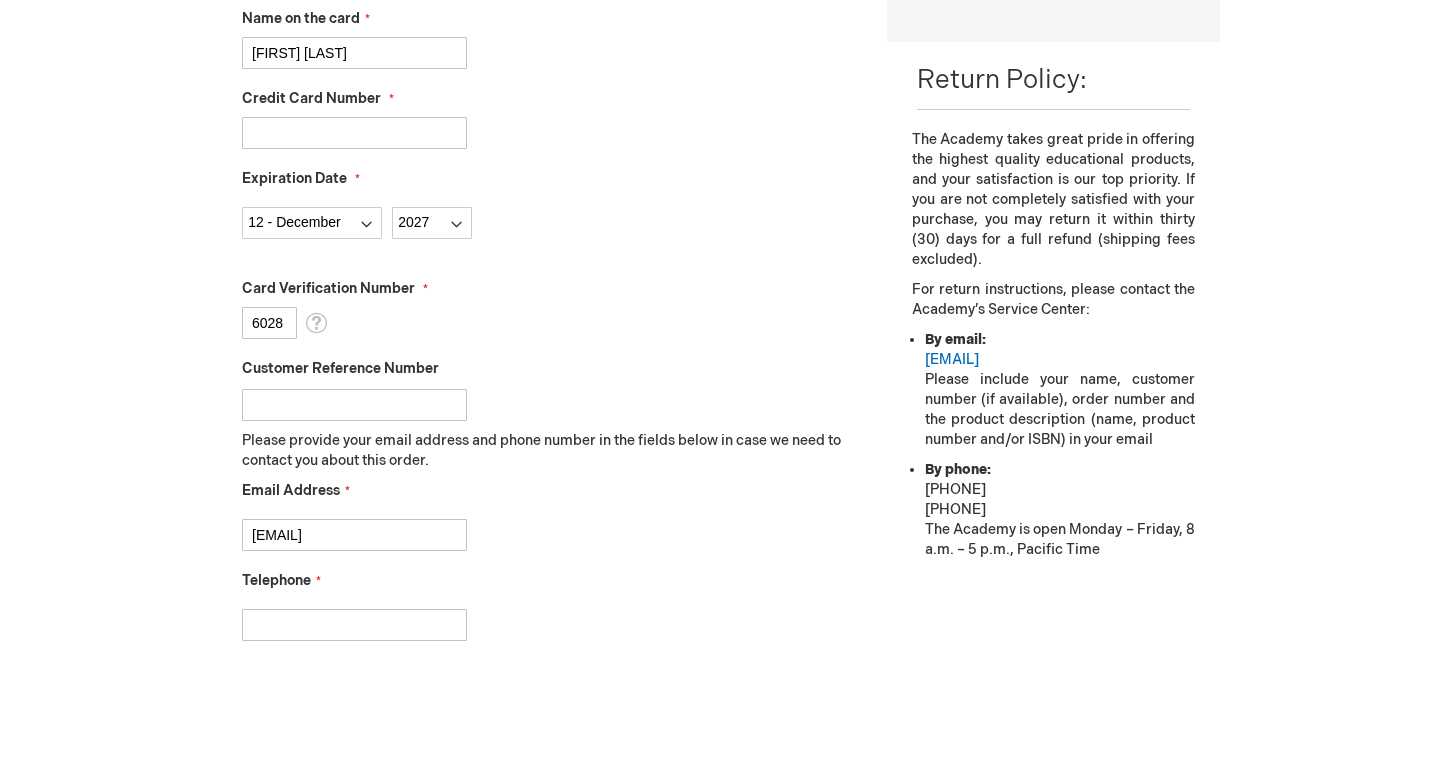 type on "8475213629" 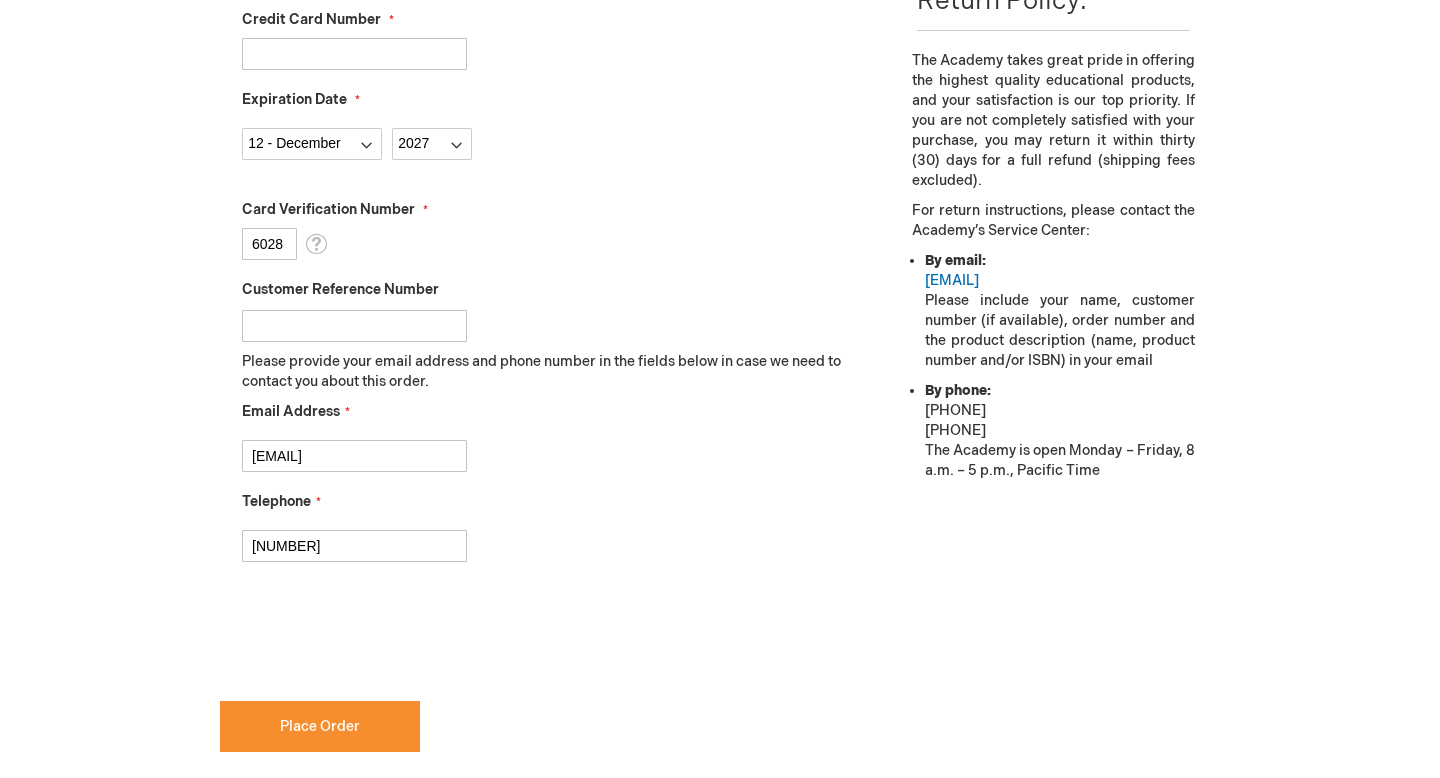 scroll, scrollTop: 758, scrollLeft: 0, axis: vertical 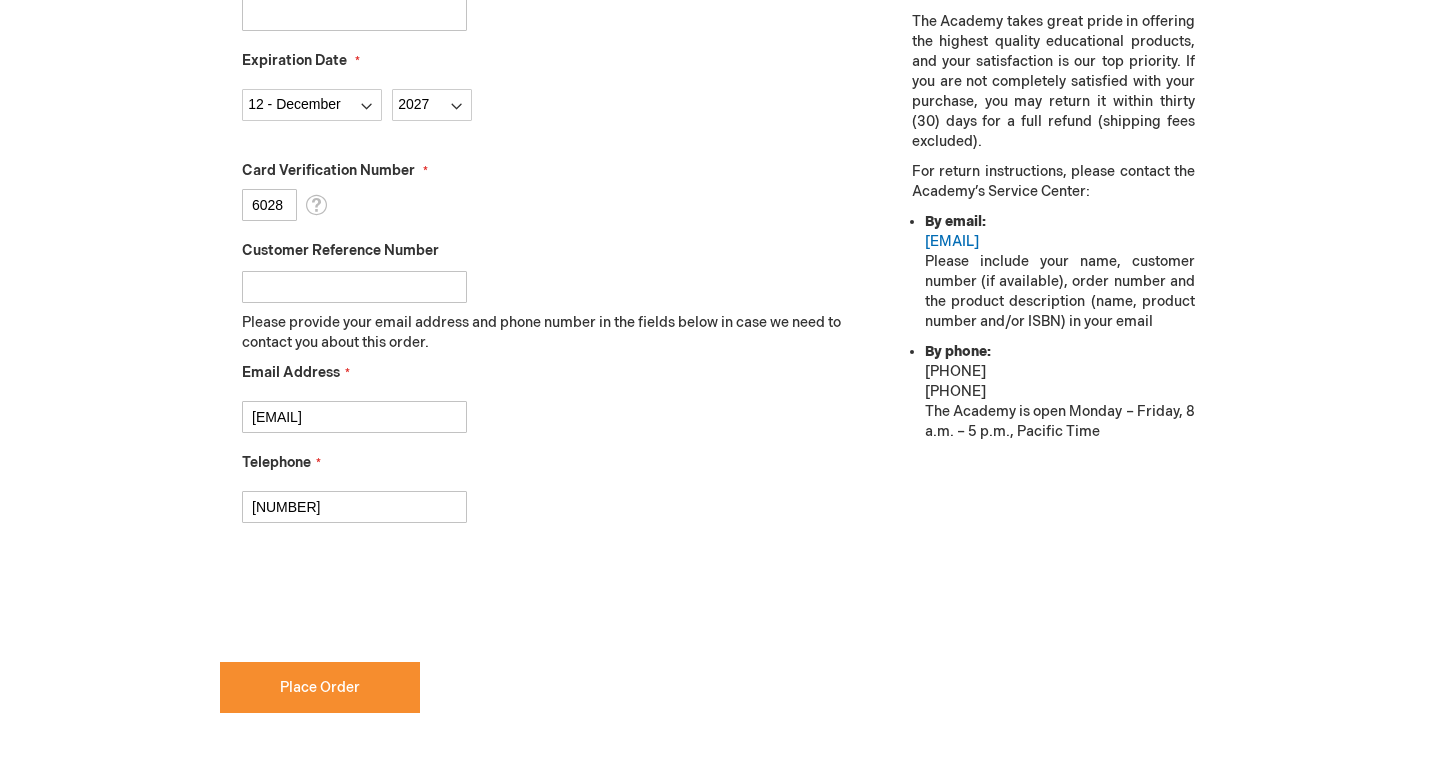 click on "jayhiro95@gmail.com" at bounding box center [549, 412] 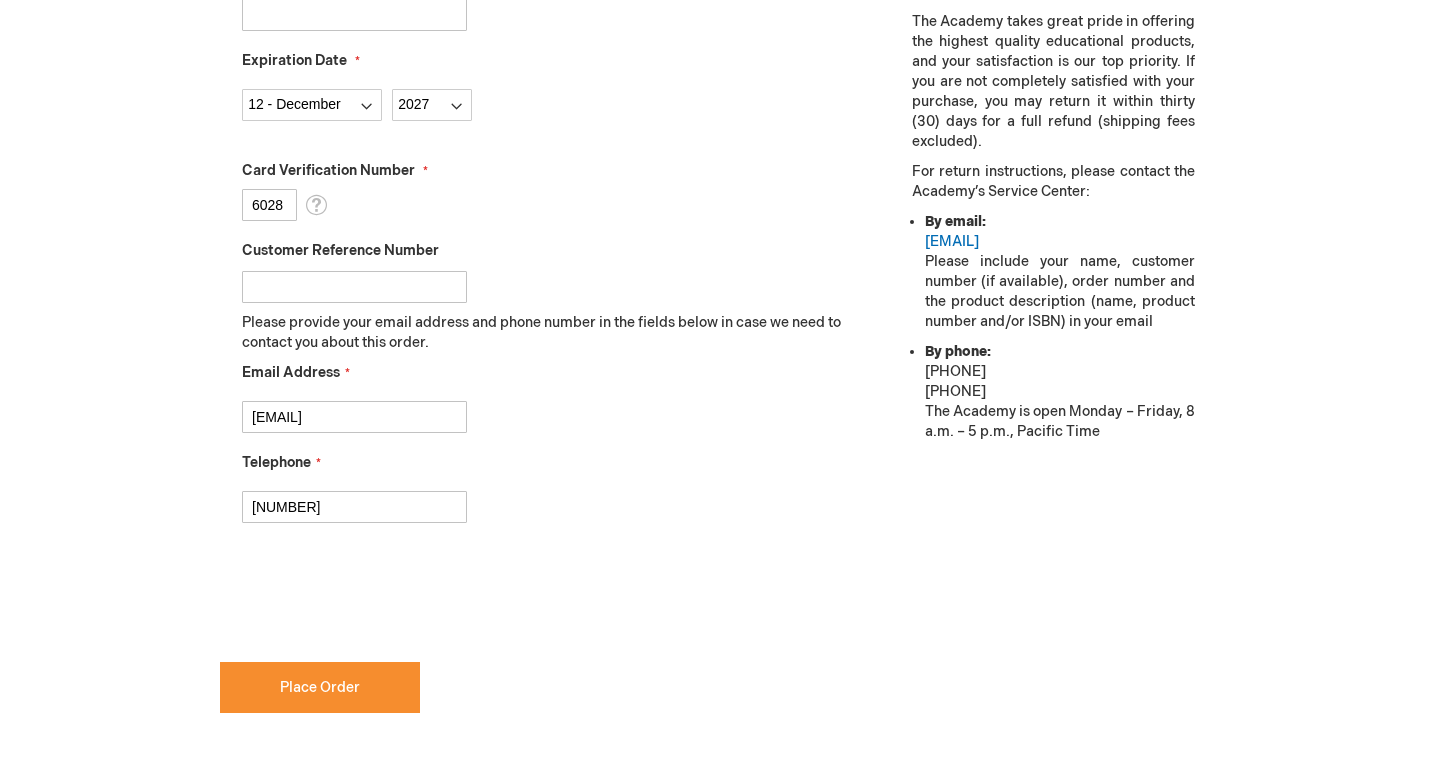 click on "jayhiro95@gmail.com" at bounding box center (549, 412) 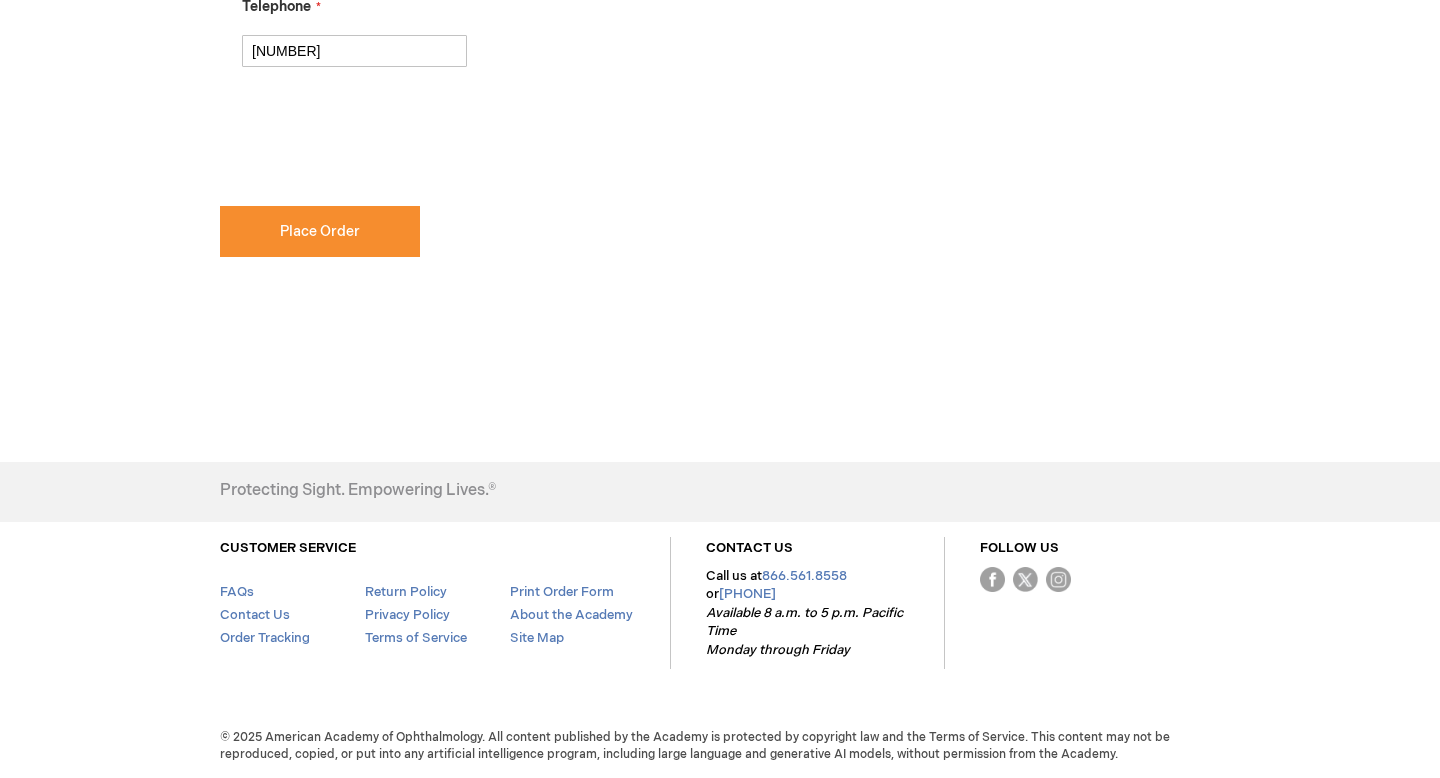scroll, scrollTop: 1184, scrollLeft: 0, axis: vertical 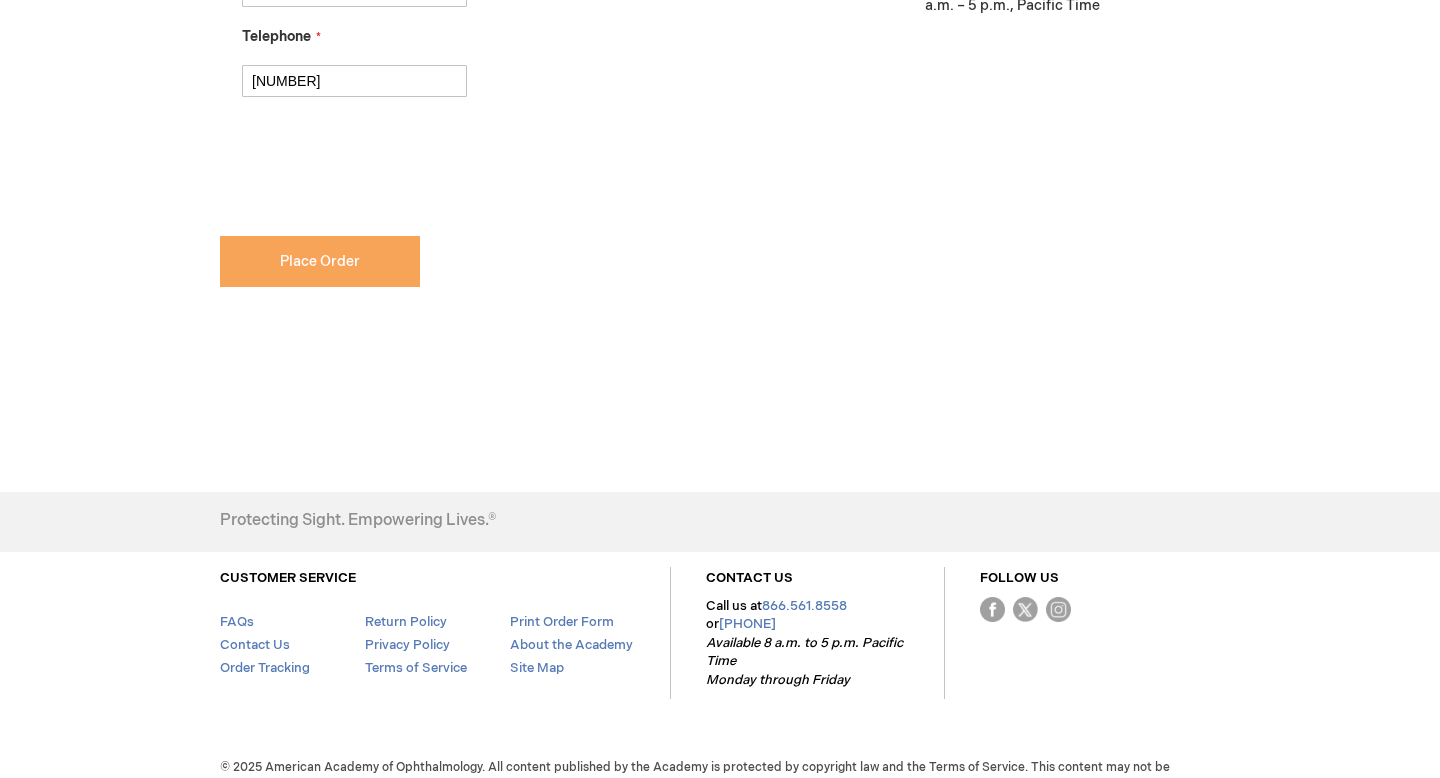 click on "Place Order" at bounding box center (320, 261) 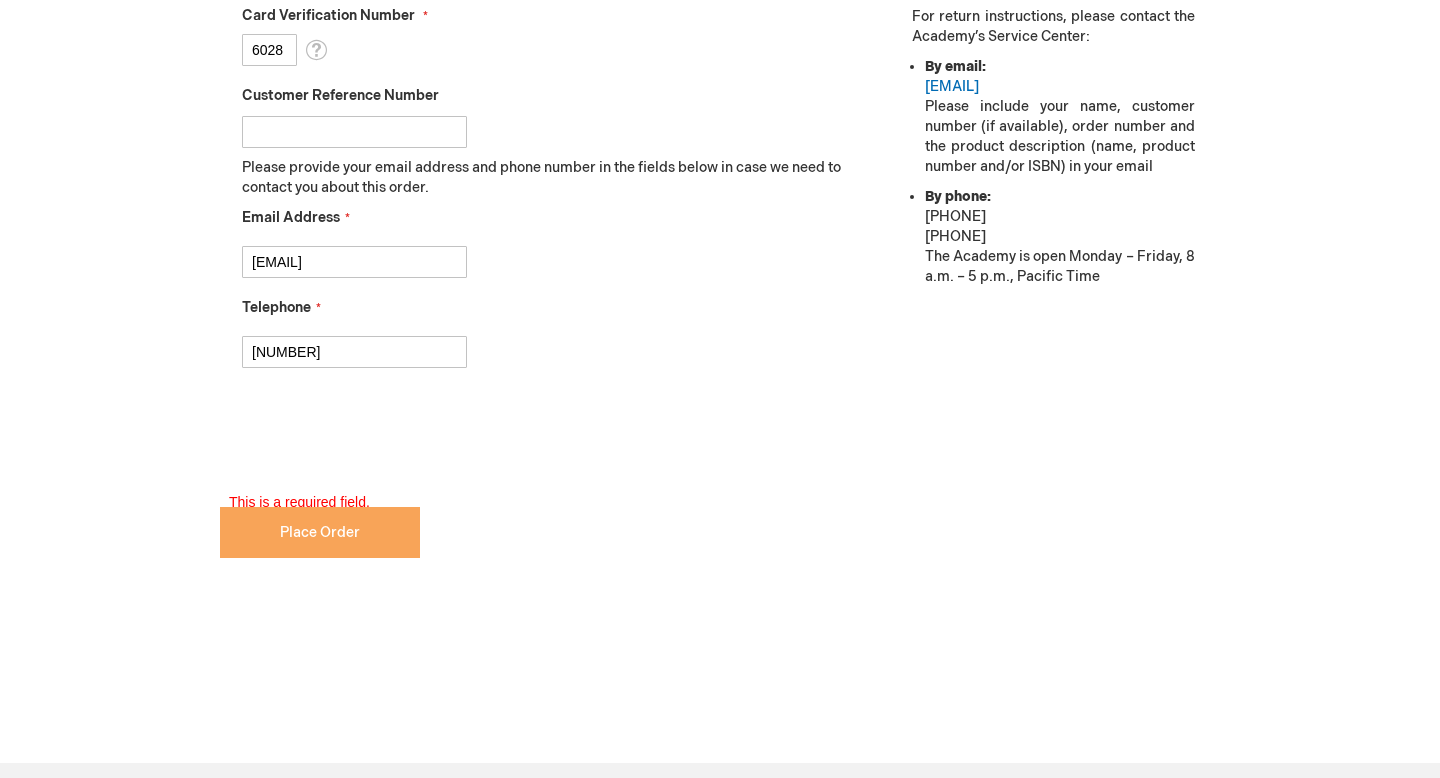 scroll, scrollTop: 911, scrollLeft: 0, axis: vertical 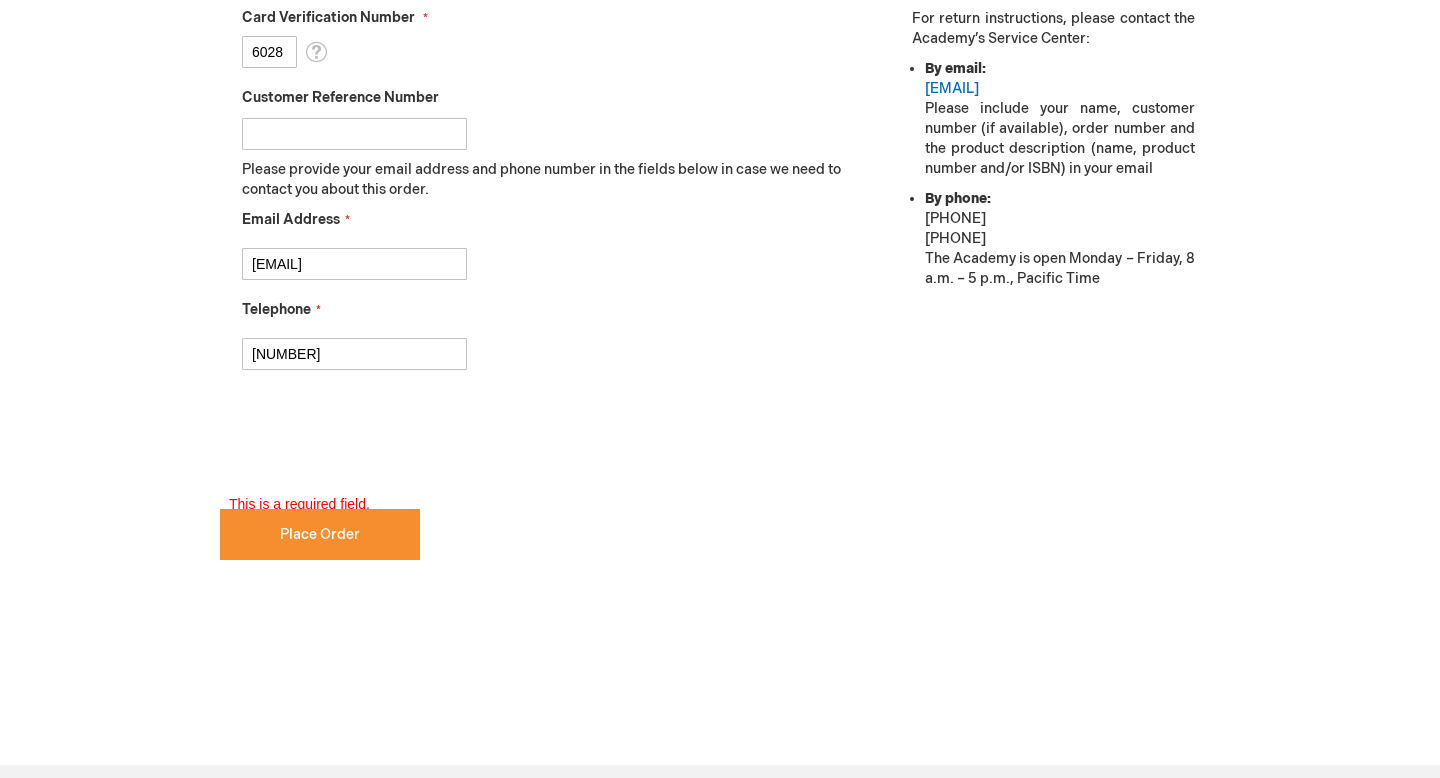 checkbox on "true" 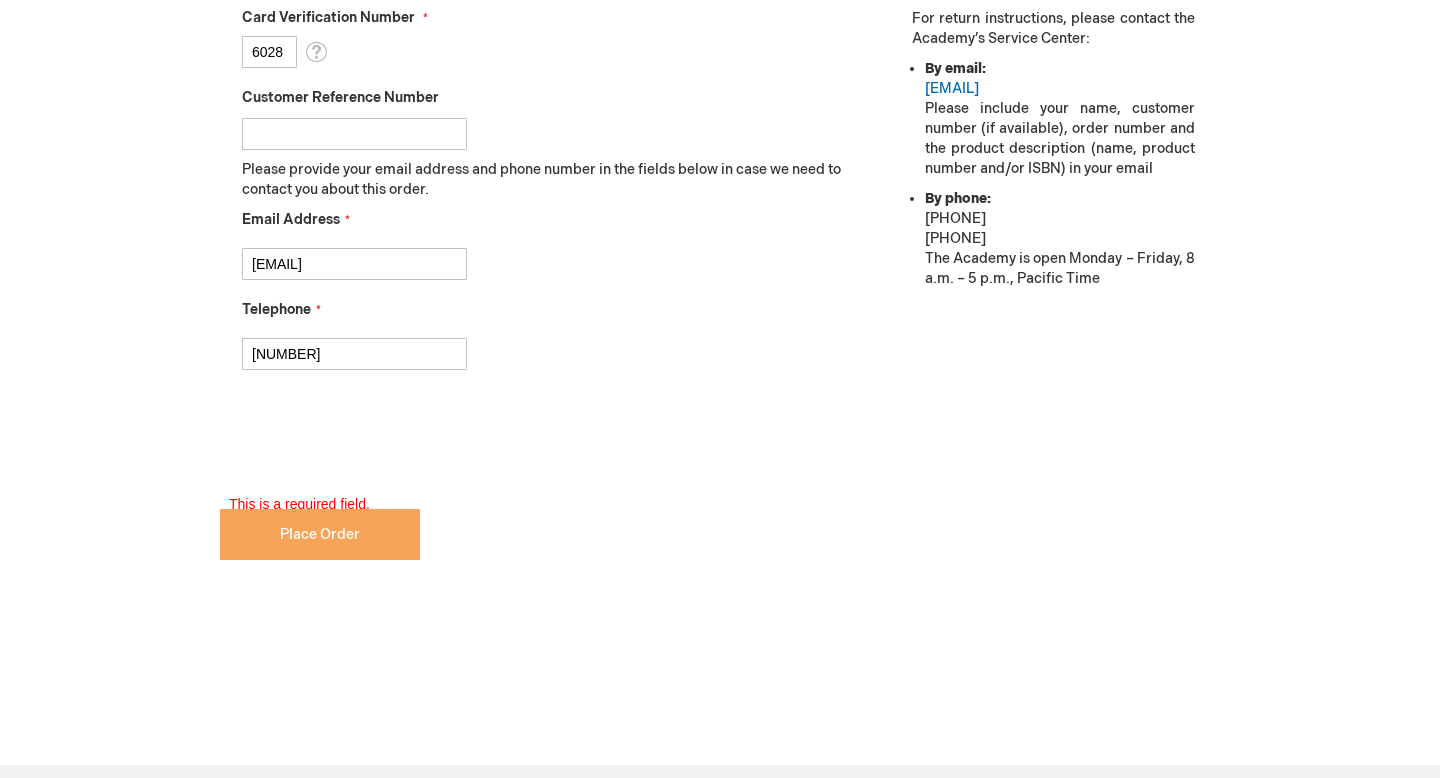 click on "Place Order" at bounding box center (320, 534) 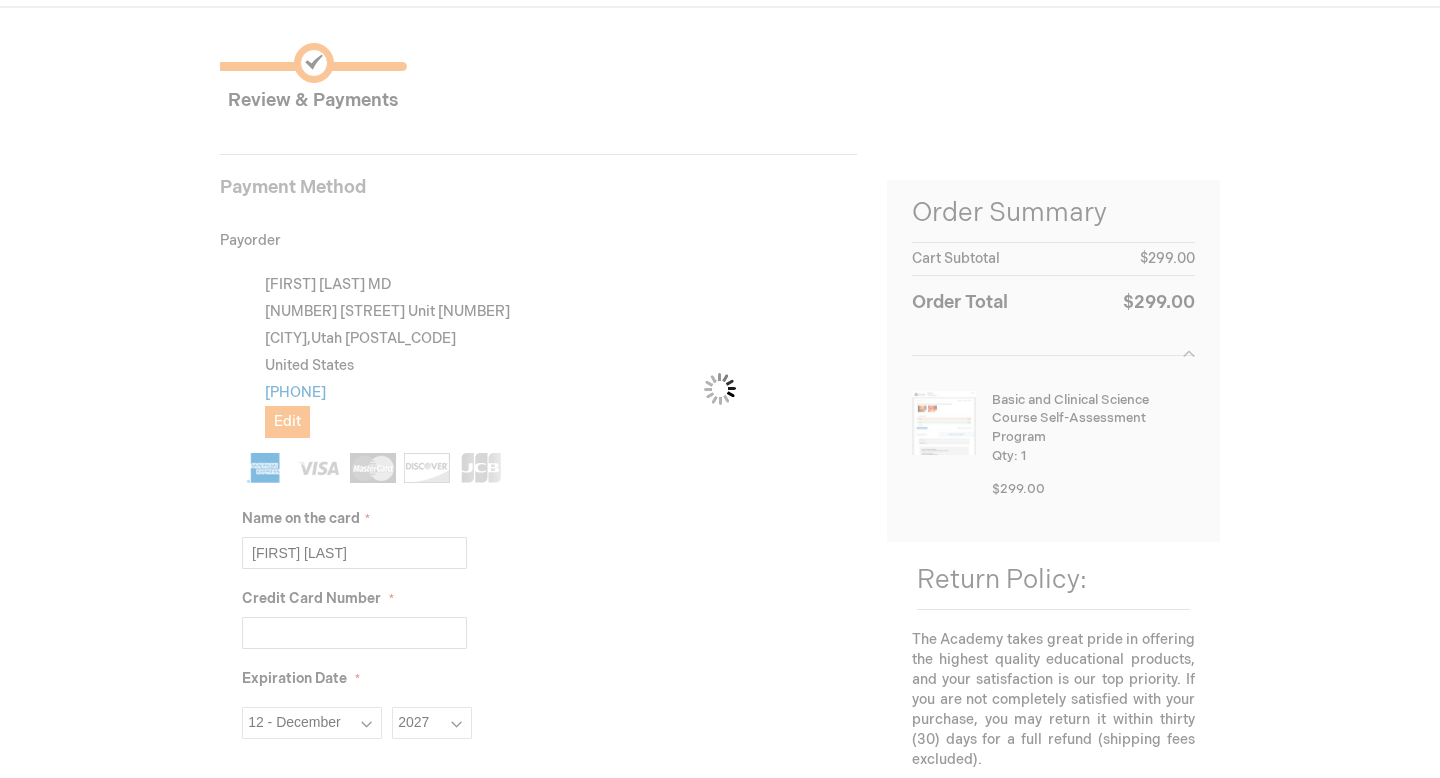 scroll, scrollTop: 0, scrollLeft: 0, axis: both 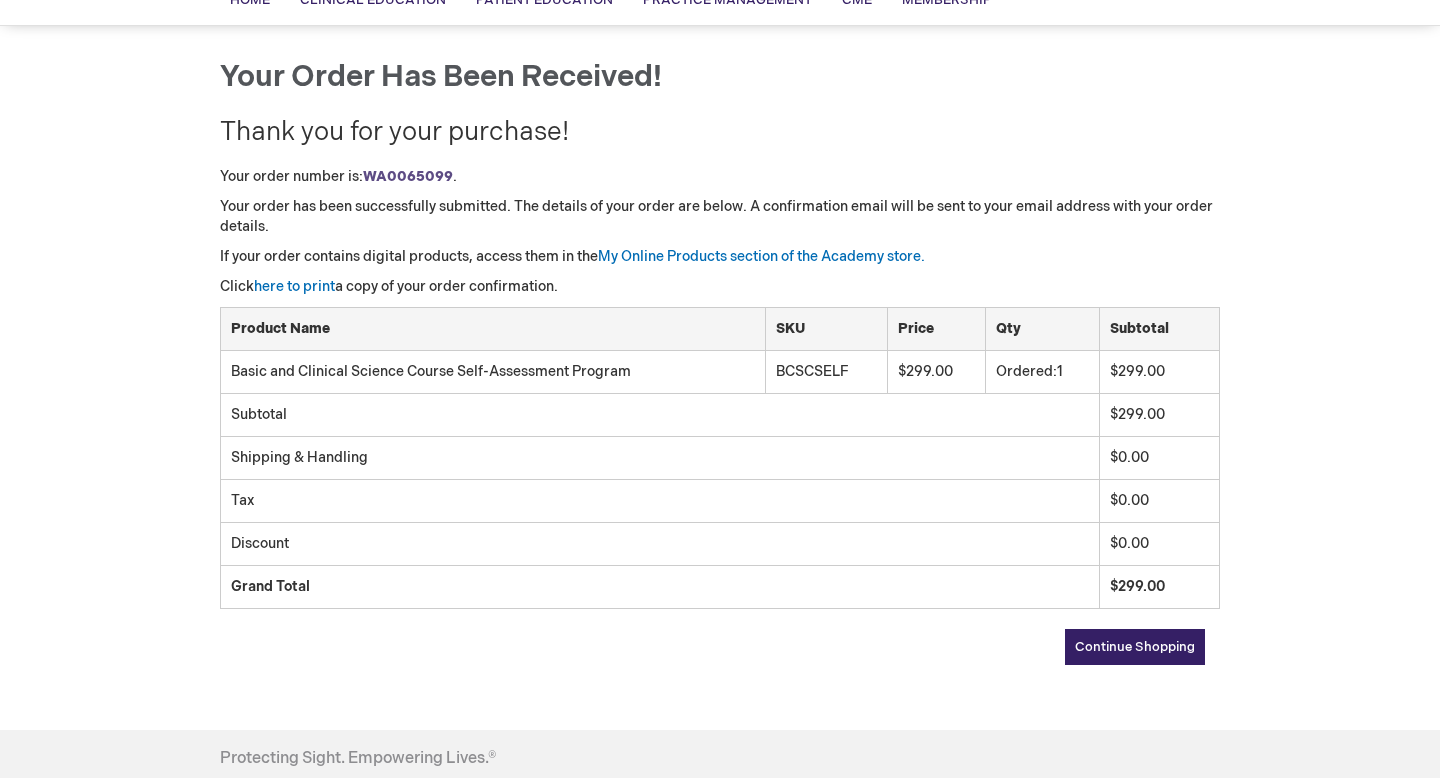 click on "Continue Shopping" at bounding box center [1135, 647] 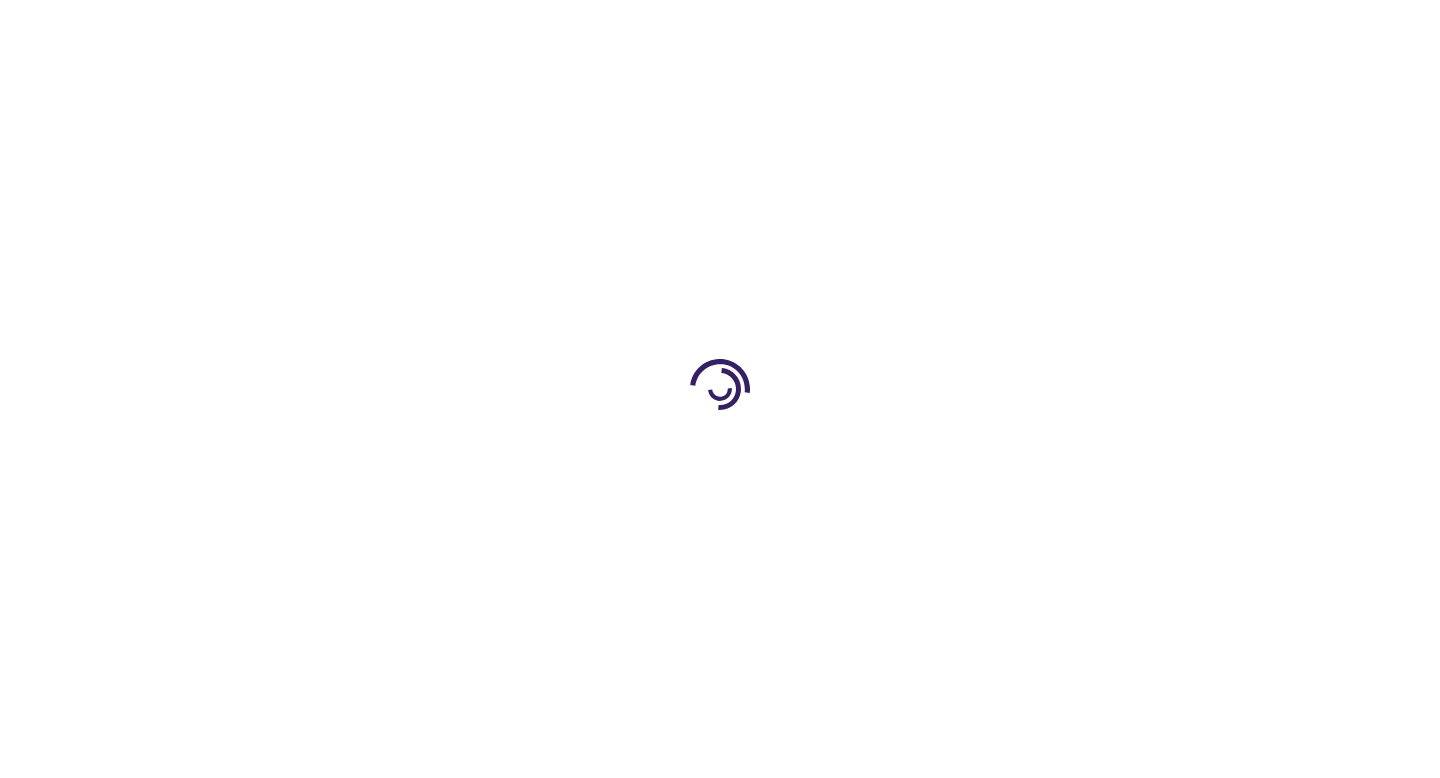 scroll, scrollTop: 0, scrollLeft: 0, axis: both 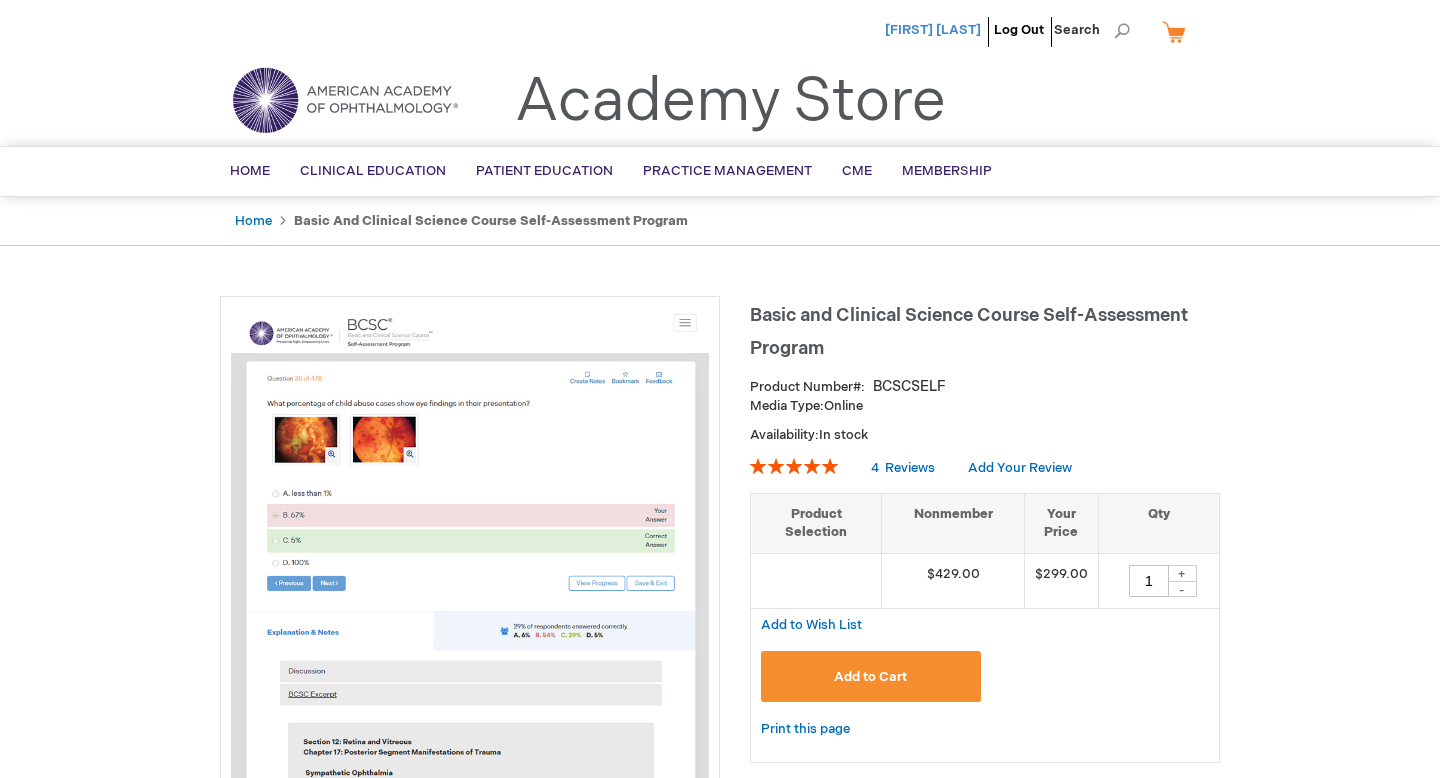 click on "[FIRST] [LAST]" at bounding box center [933, 30] 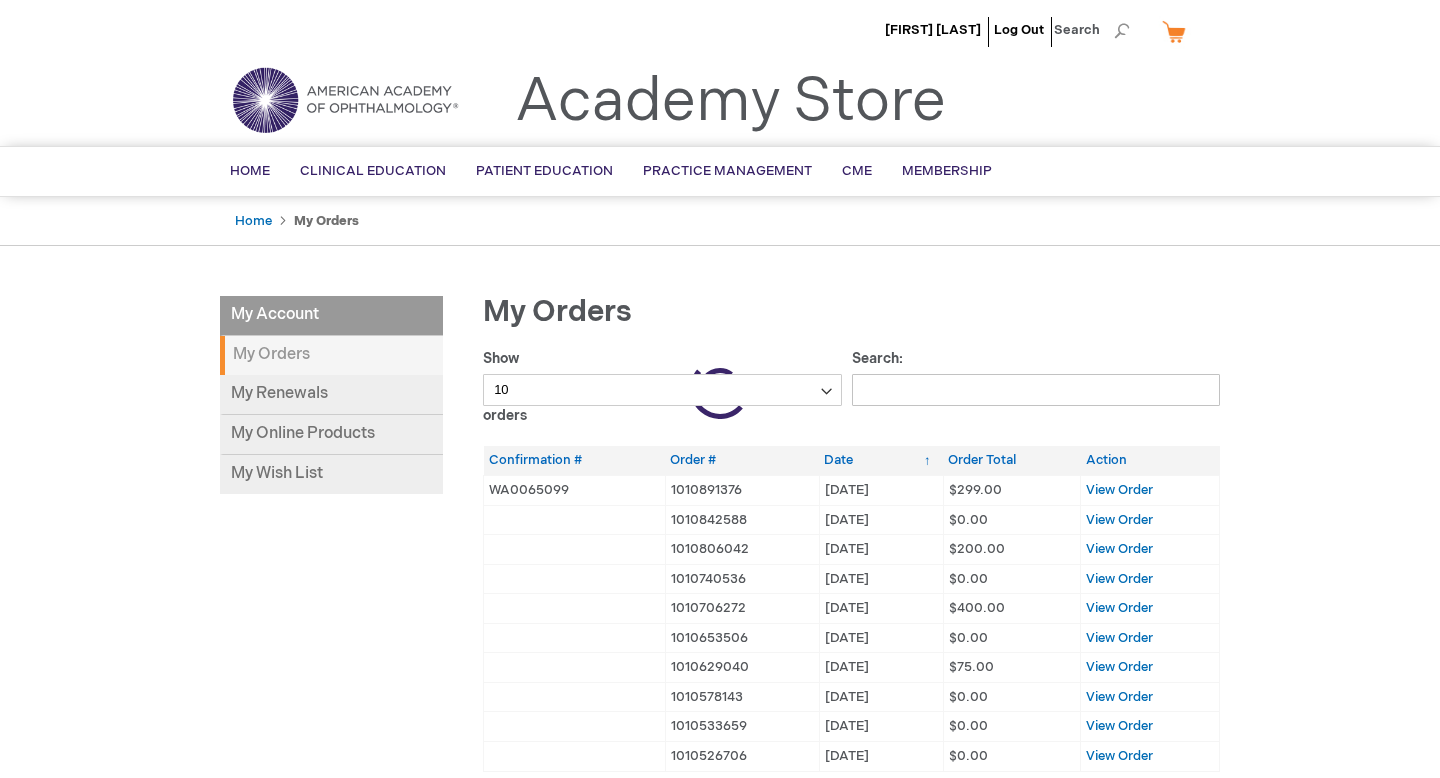 scroll, scrollTop: 0, scrollLeft: 0, axis: both 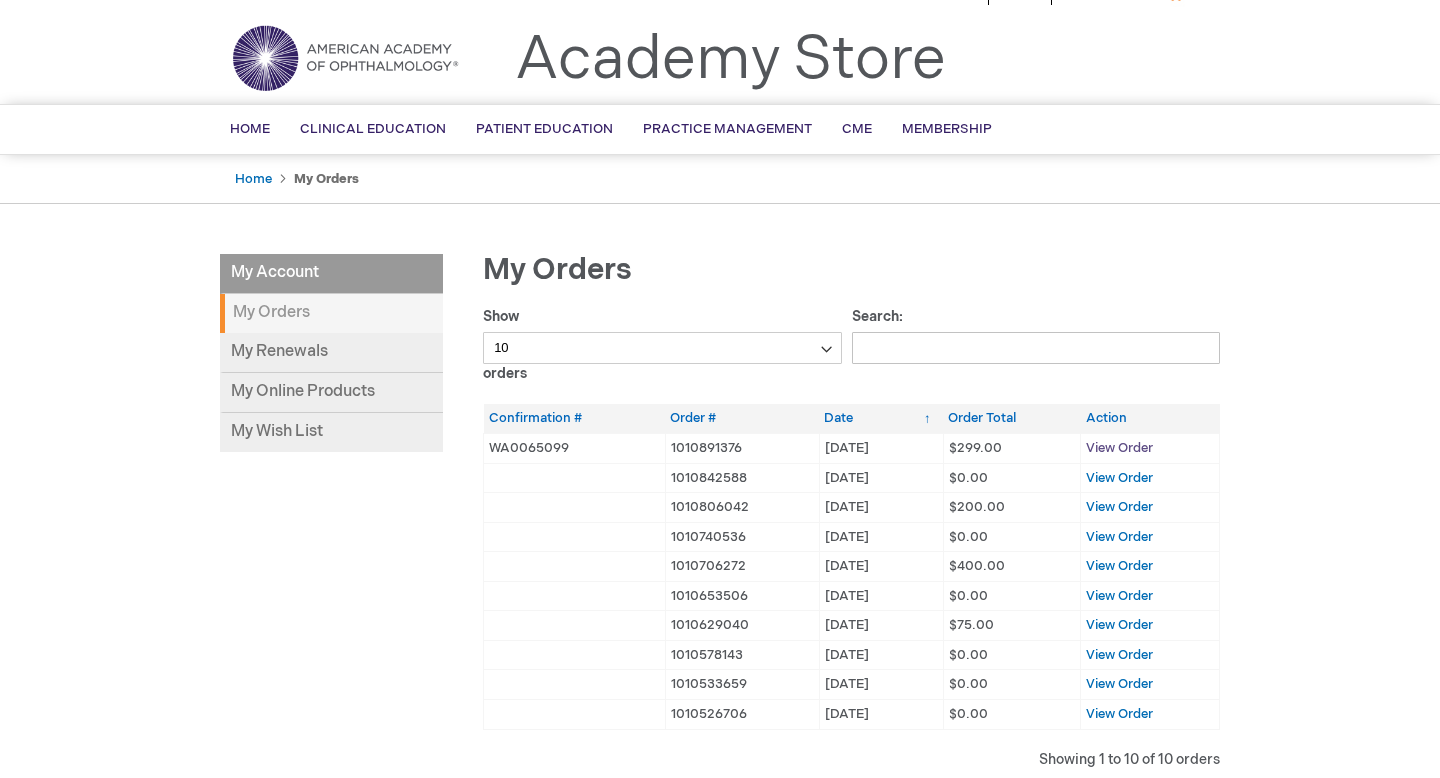click on "View Order" at bounding box center [1119, 448] 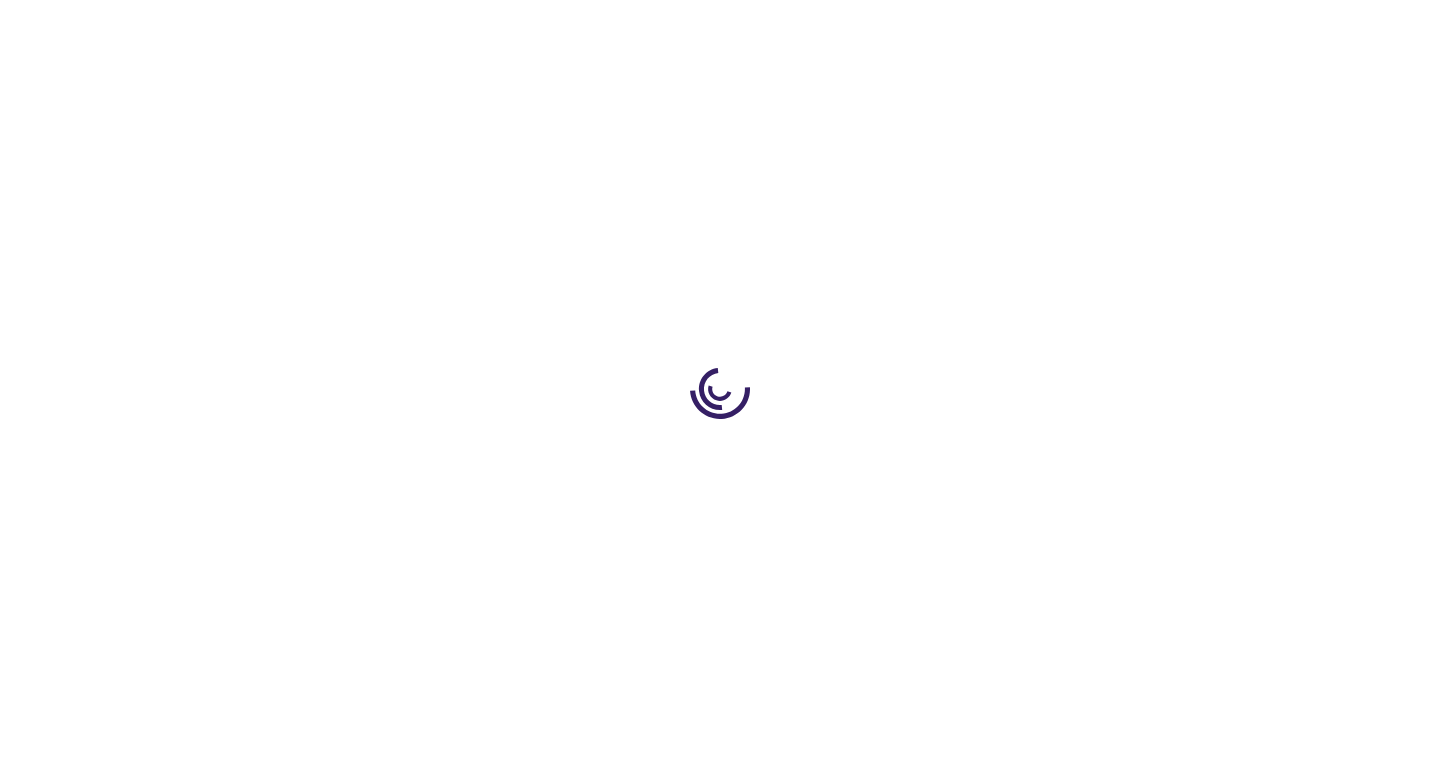 scroll, scrollTop: 0, scrollLeft: 0, axis: both 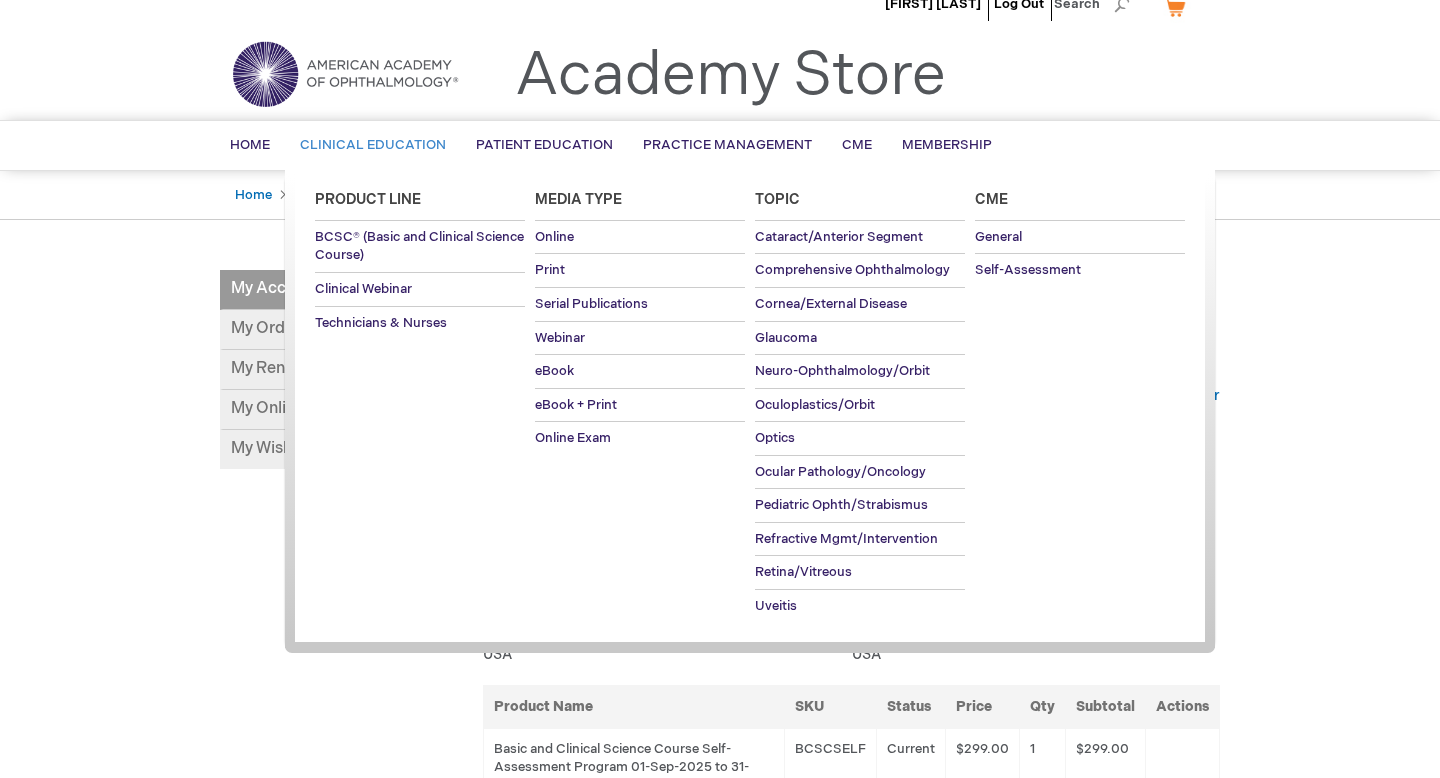 click on "Clinical Education" at bounding box center (373, 145) 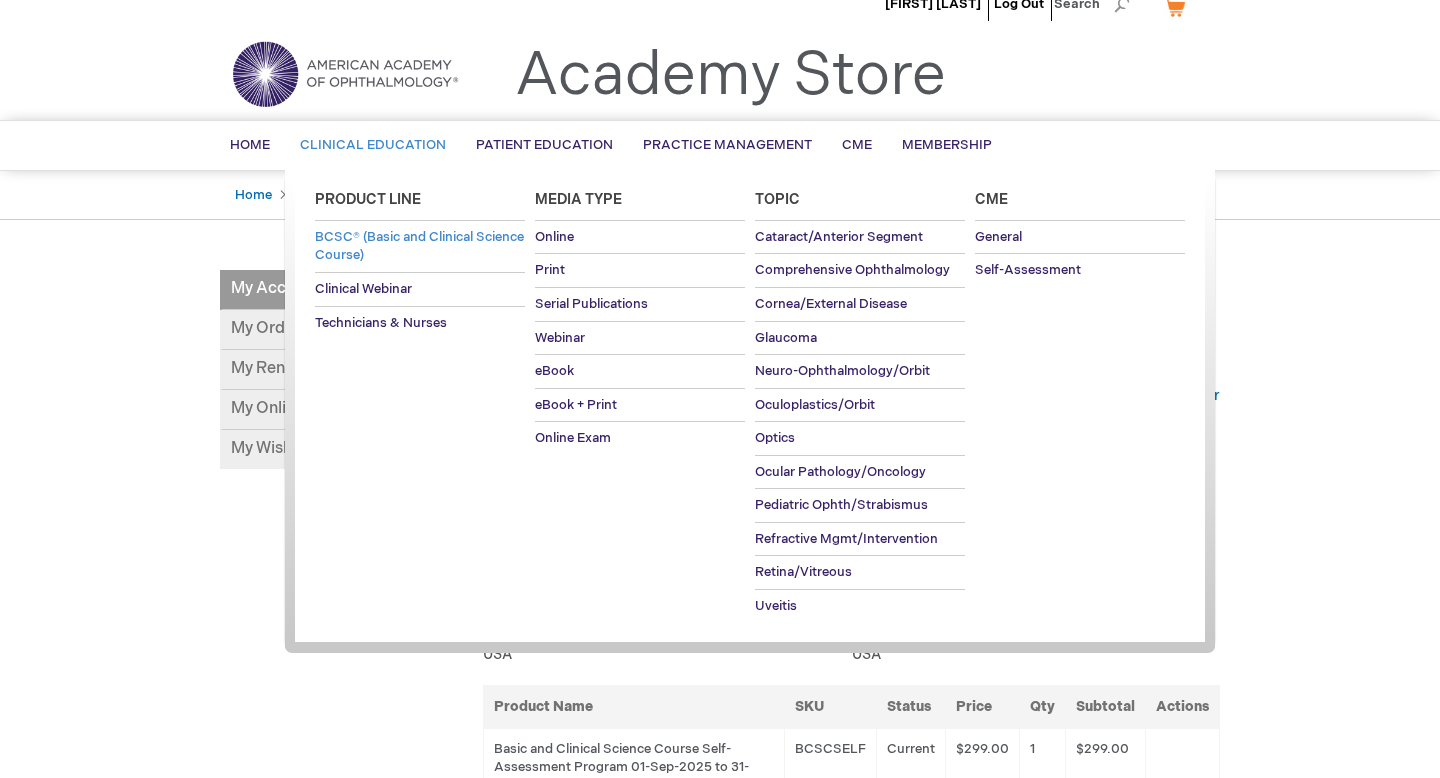 click on "BCSC® (Basic and Clinical Science Course)" at bounding box center (419, 246) 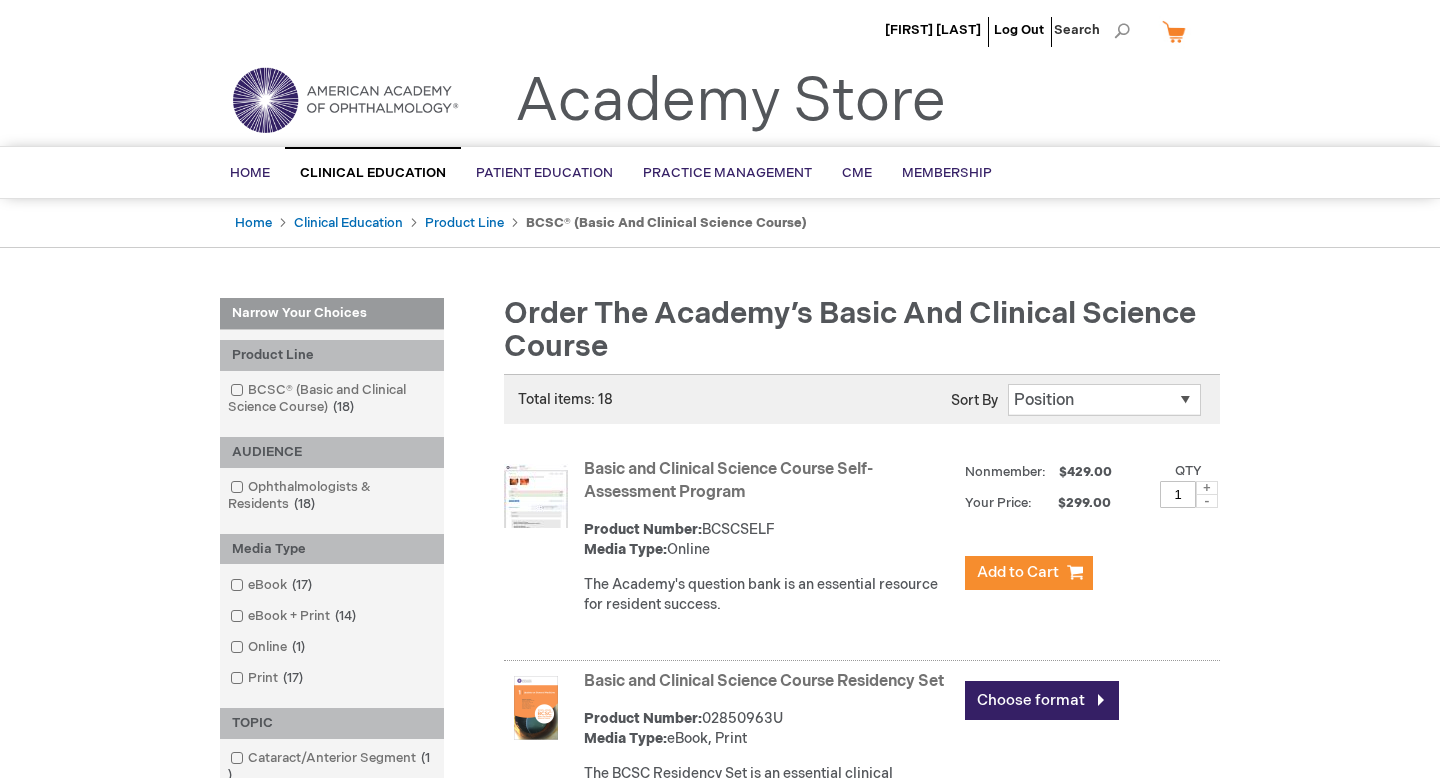 scroll, scrollTop: 0, scrollLeft: 0, axis: both 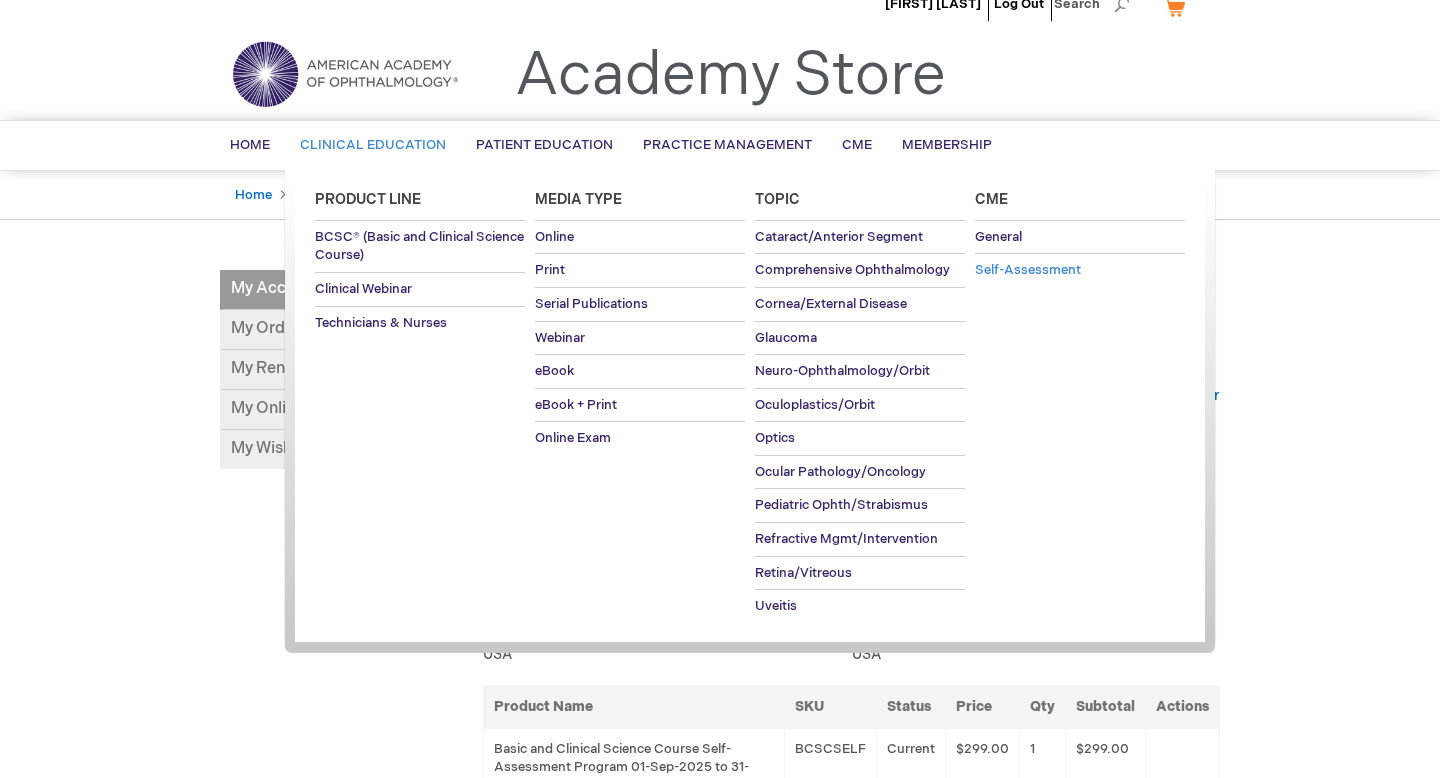 click on "Self-Assessment" at bounding box center [1028, 270] 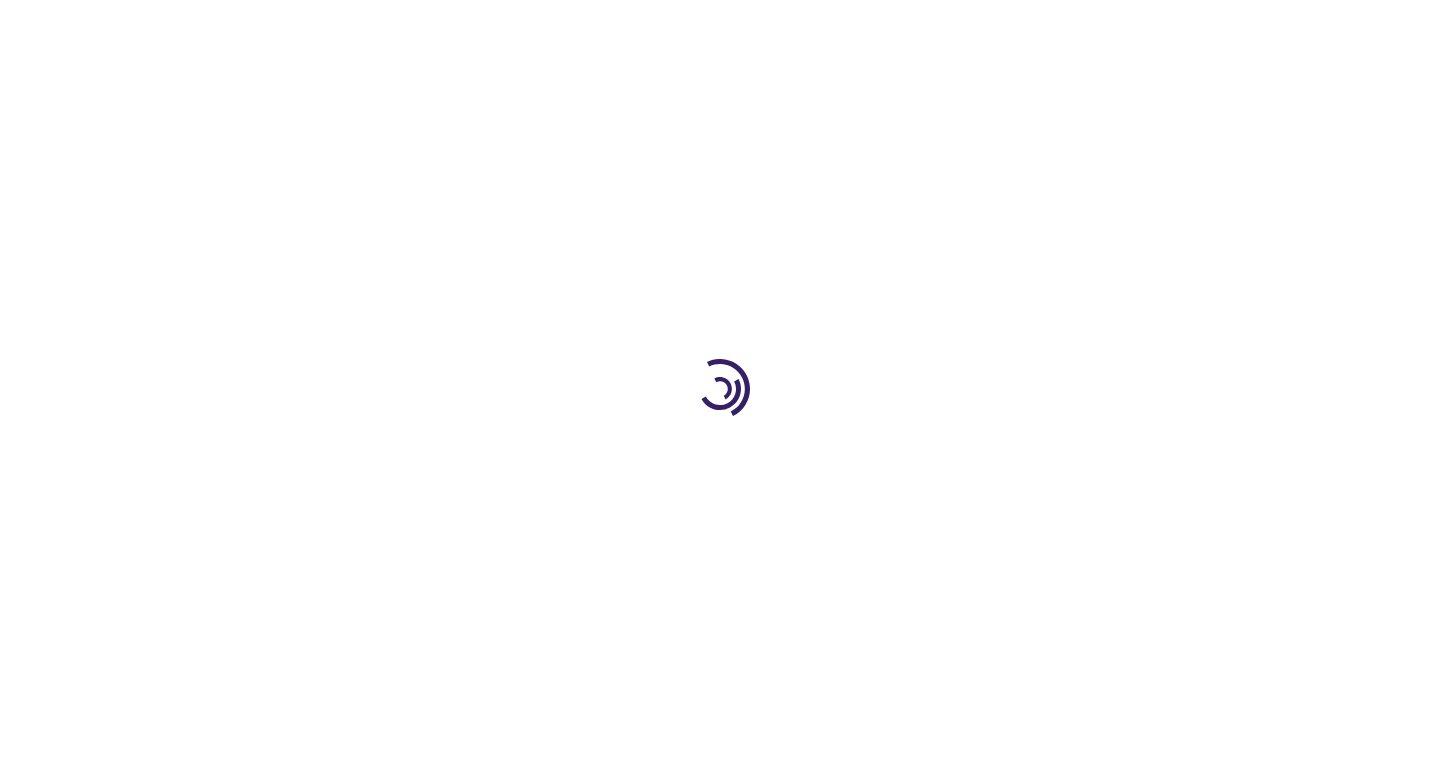 scroll, scrollTop: 0, scrollLeft: 0, axis: both 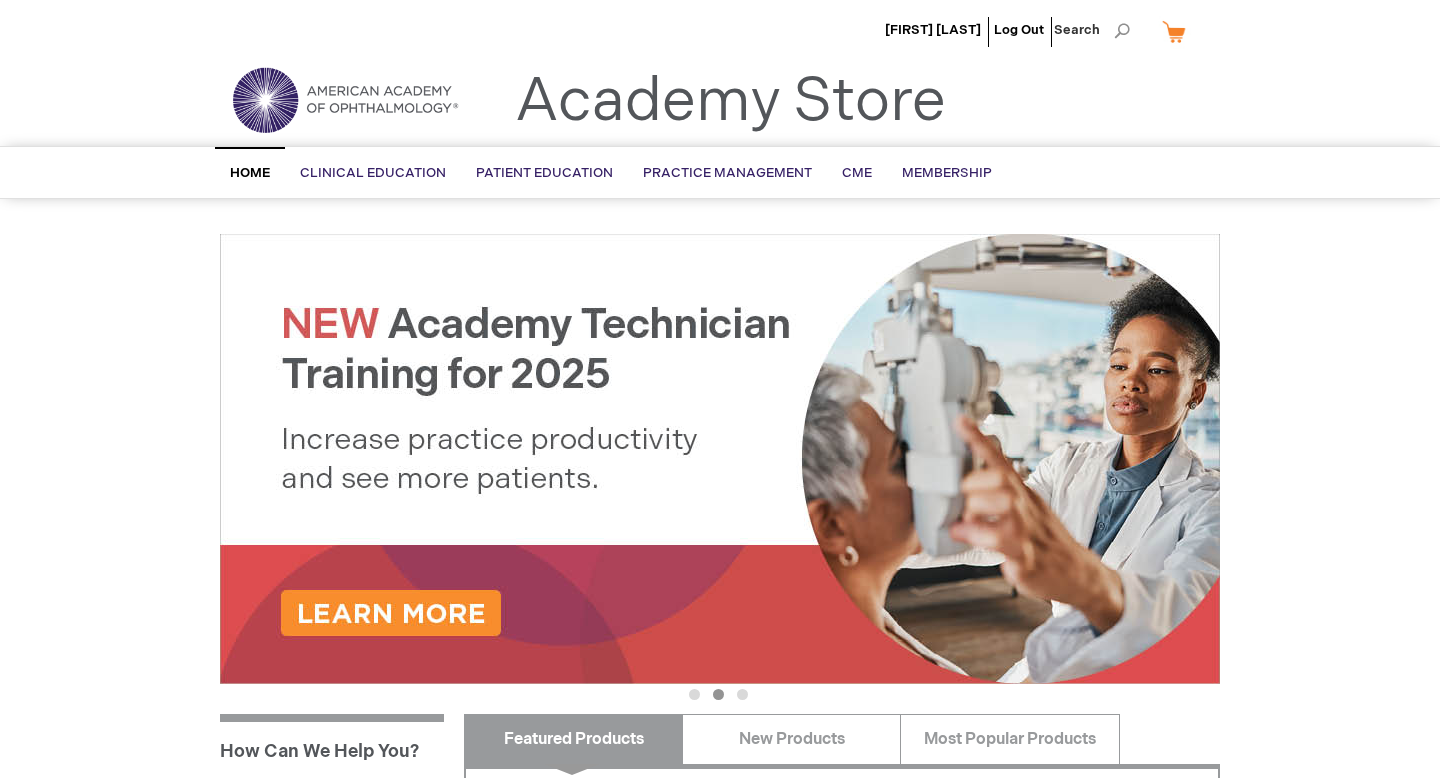 click at bounding box center (345, 100) 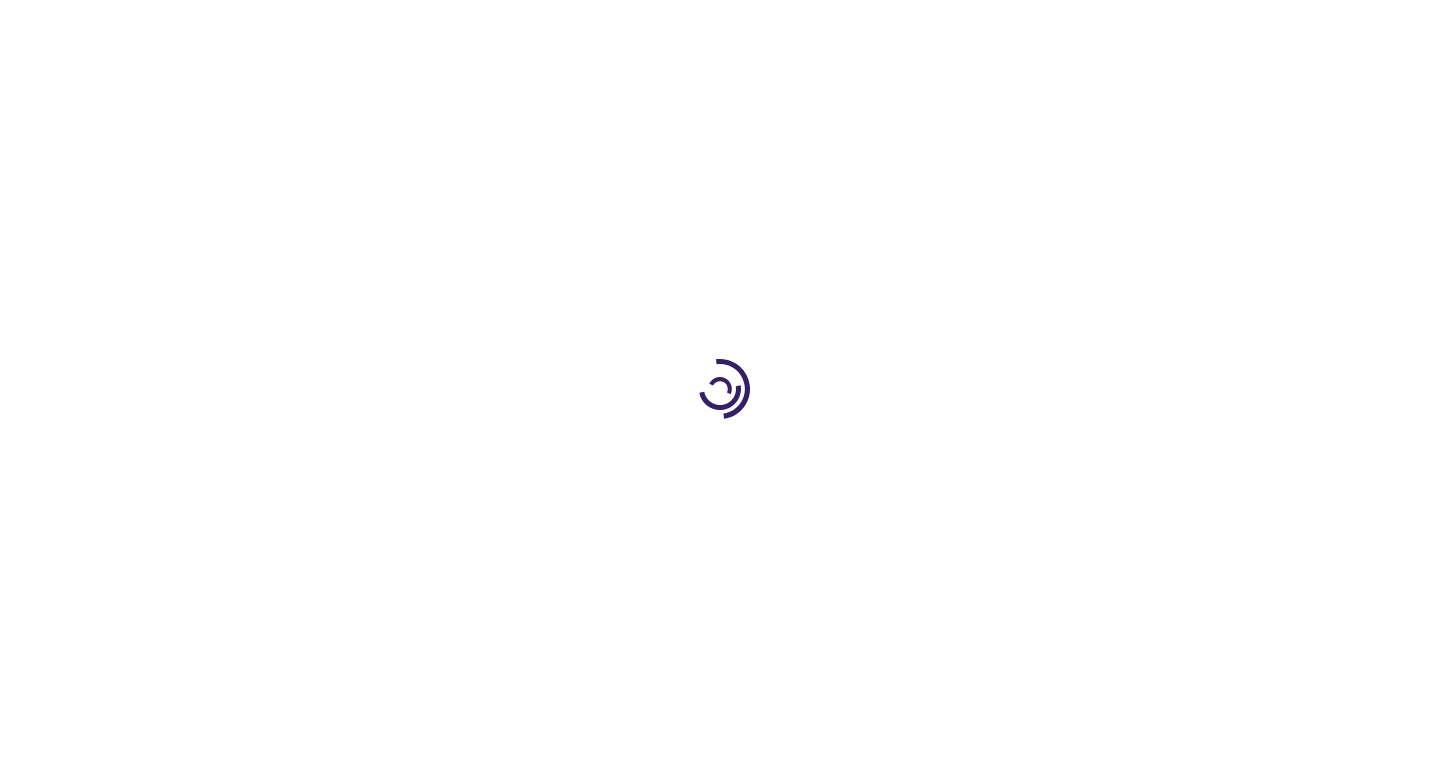scroll, scrollTop: 0, scrollLeft: 0, axis: both 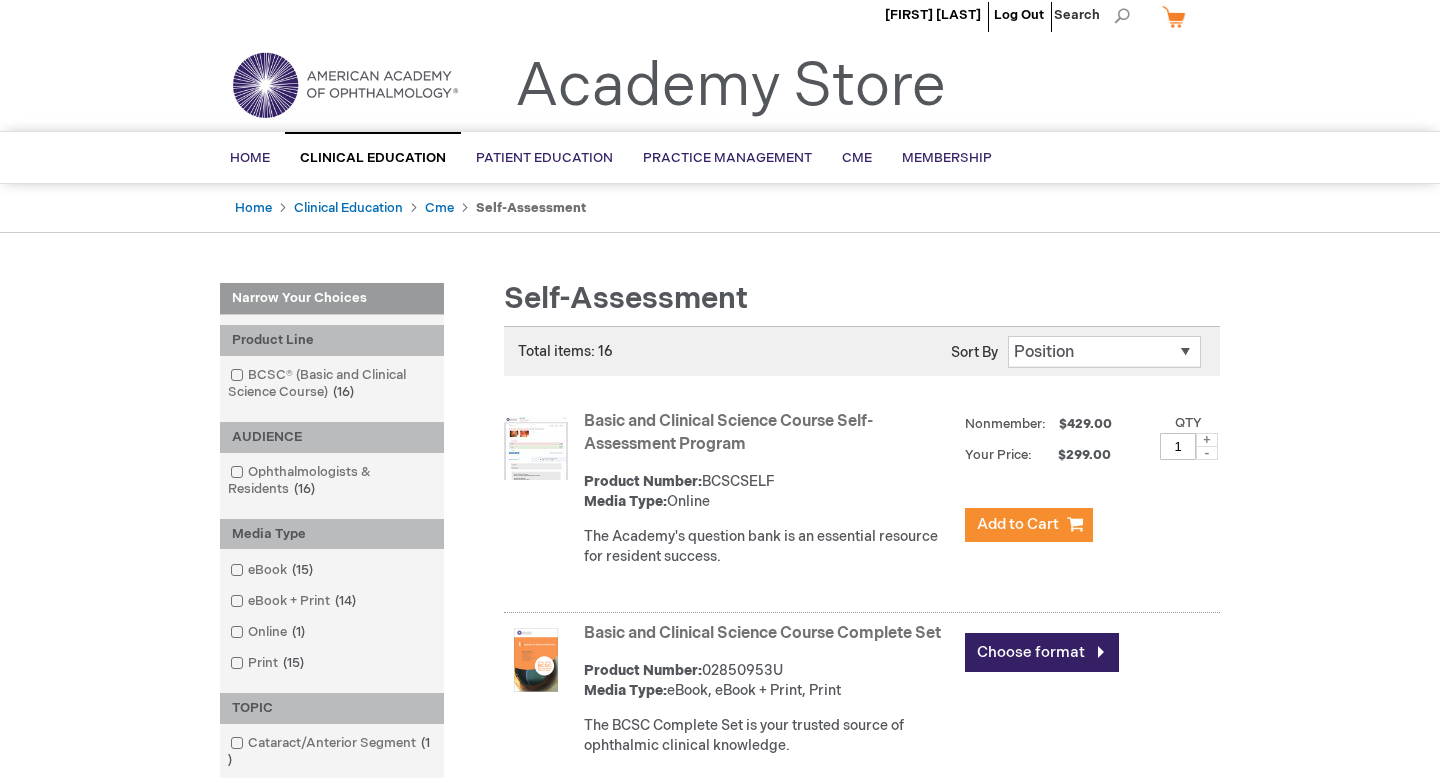 click on "Product Number:
BCSCSELF
Media Type:
Online" at bounding box center [769, 492] 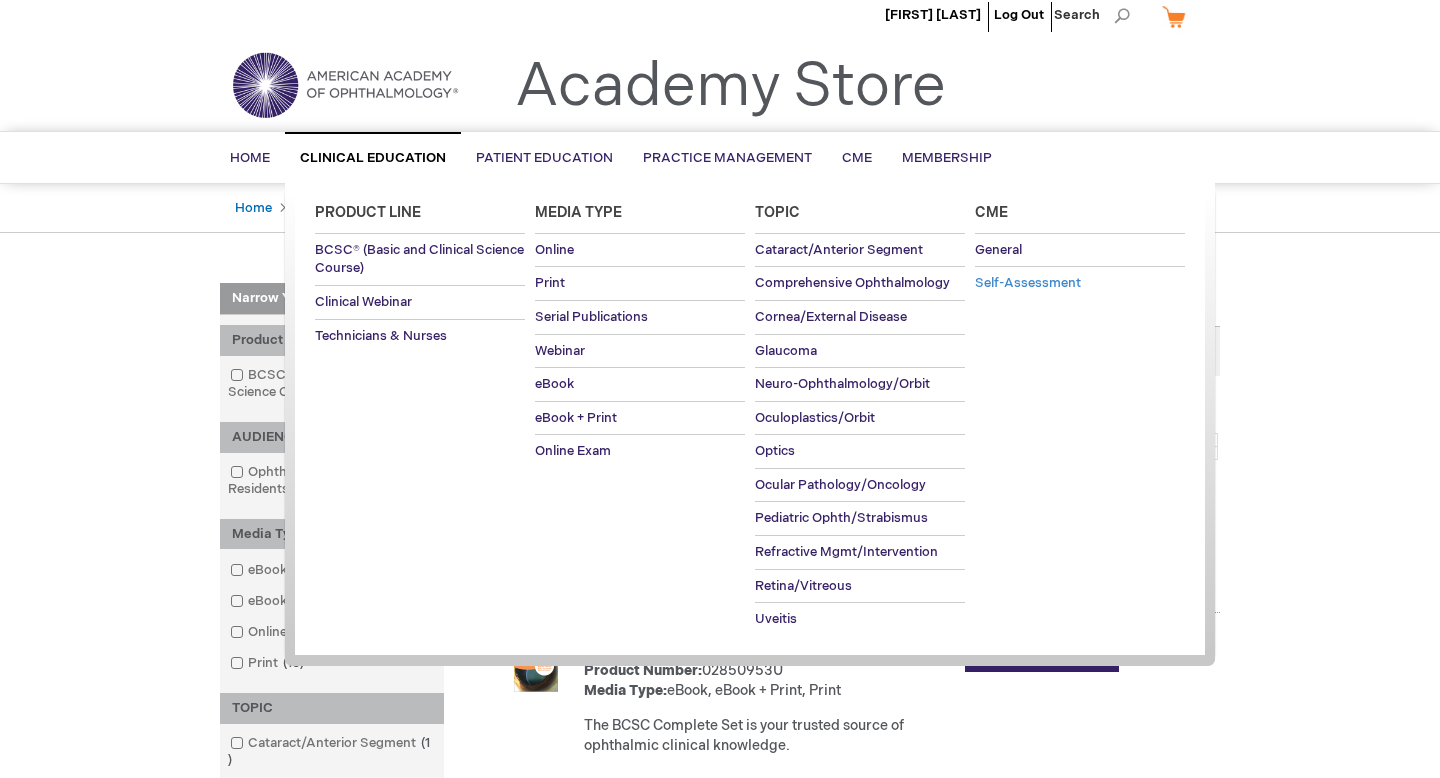 click on "Self-Assessment" at bounding box center (1028, 283) 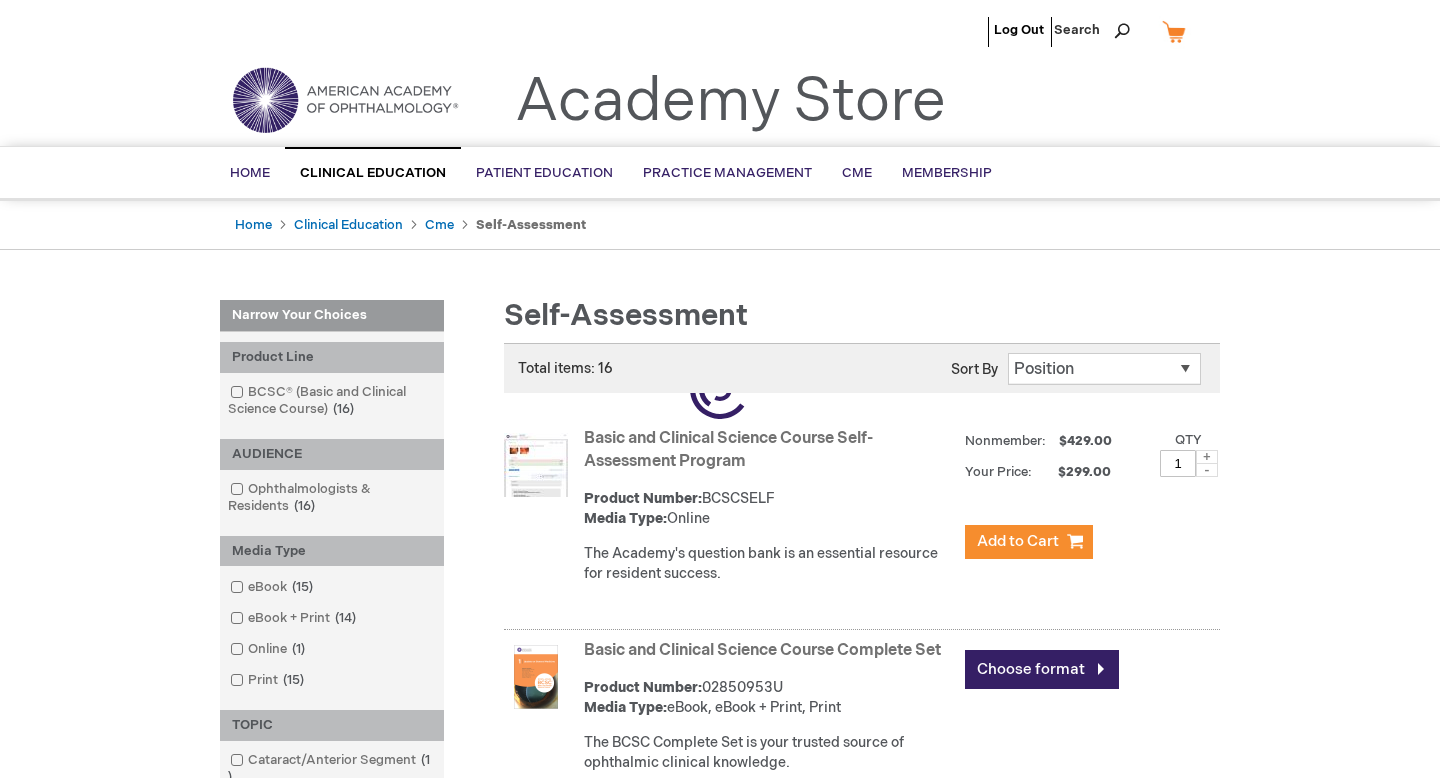 scroll, scrollTop: 0, scrollLeft: 0, axis: both 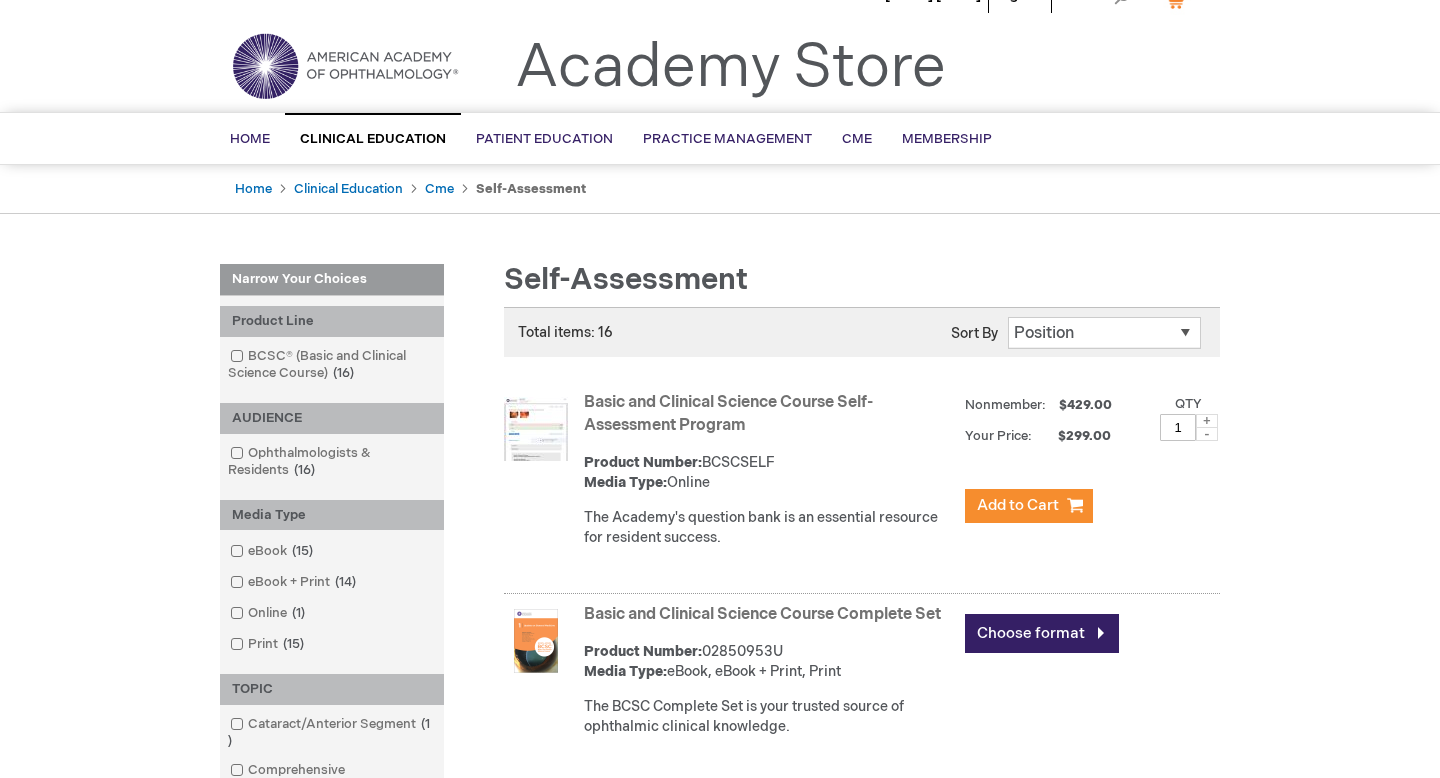 click on "The Academy's question bank is an essential resource for resident success." at bounding box center (769, 528) 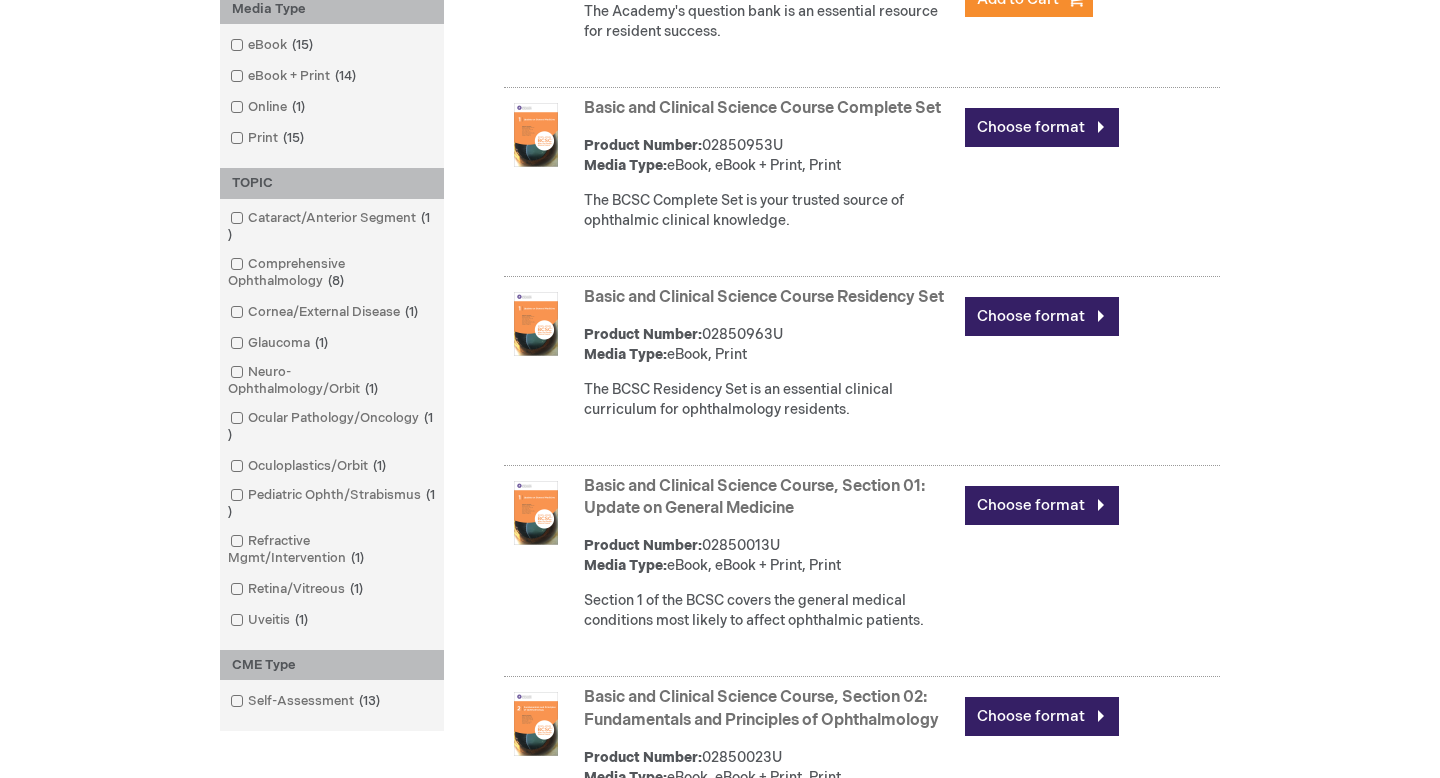 scroll, scrollTop: 0, scrollLeft: 0, axis: both 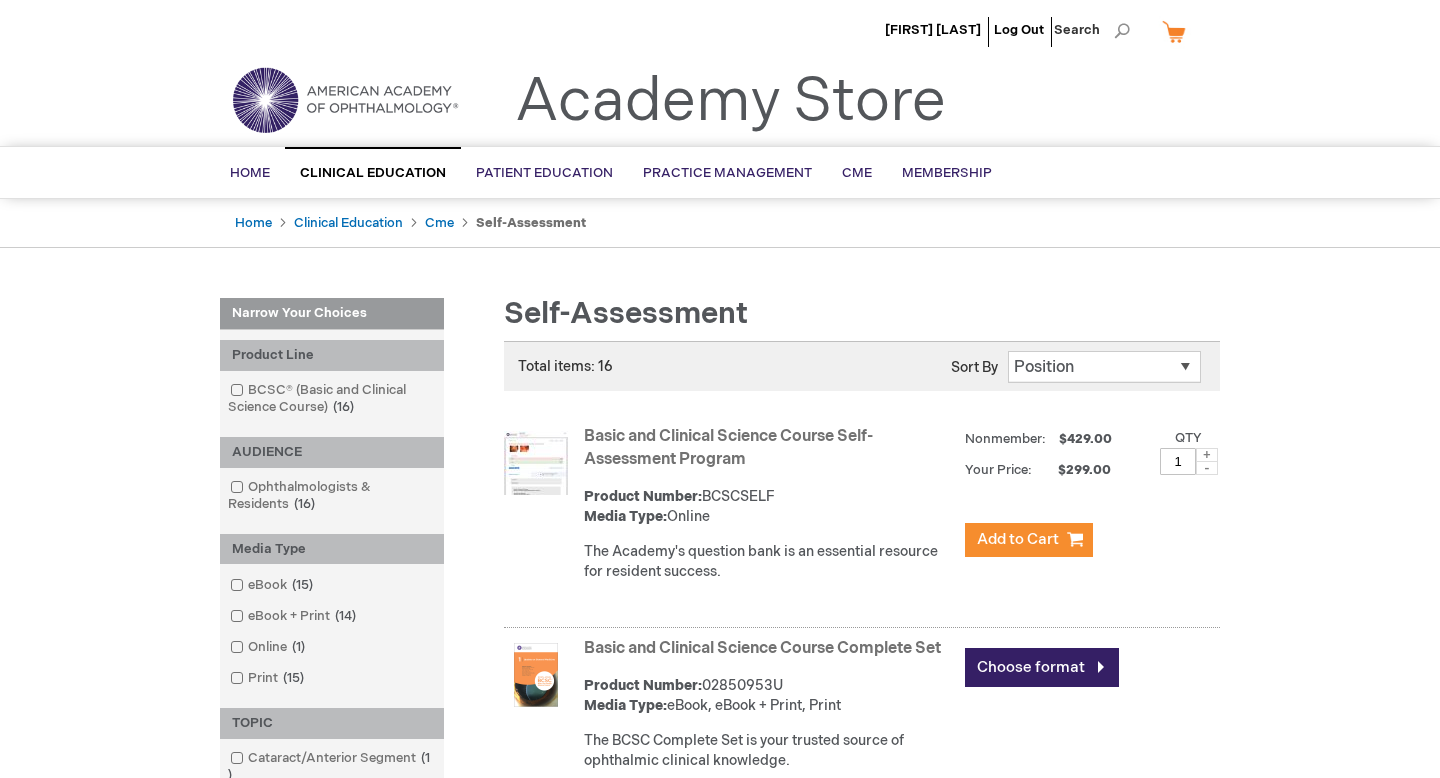 click on "[FIRST] [LAST]
Log Out
Search
My Cart
CLOSE RECENTLY ADDED ITEM(S)
Close
There are no items in your cart. Please select a category or enter a keyword in the search field to begin shopping.
Toggle Nav
Academy Store" at bounding box center (720, 73) 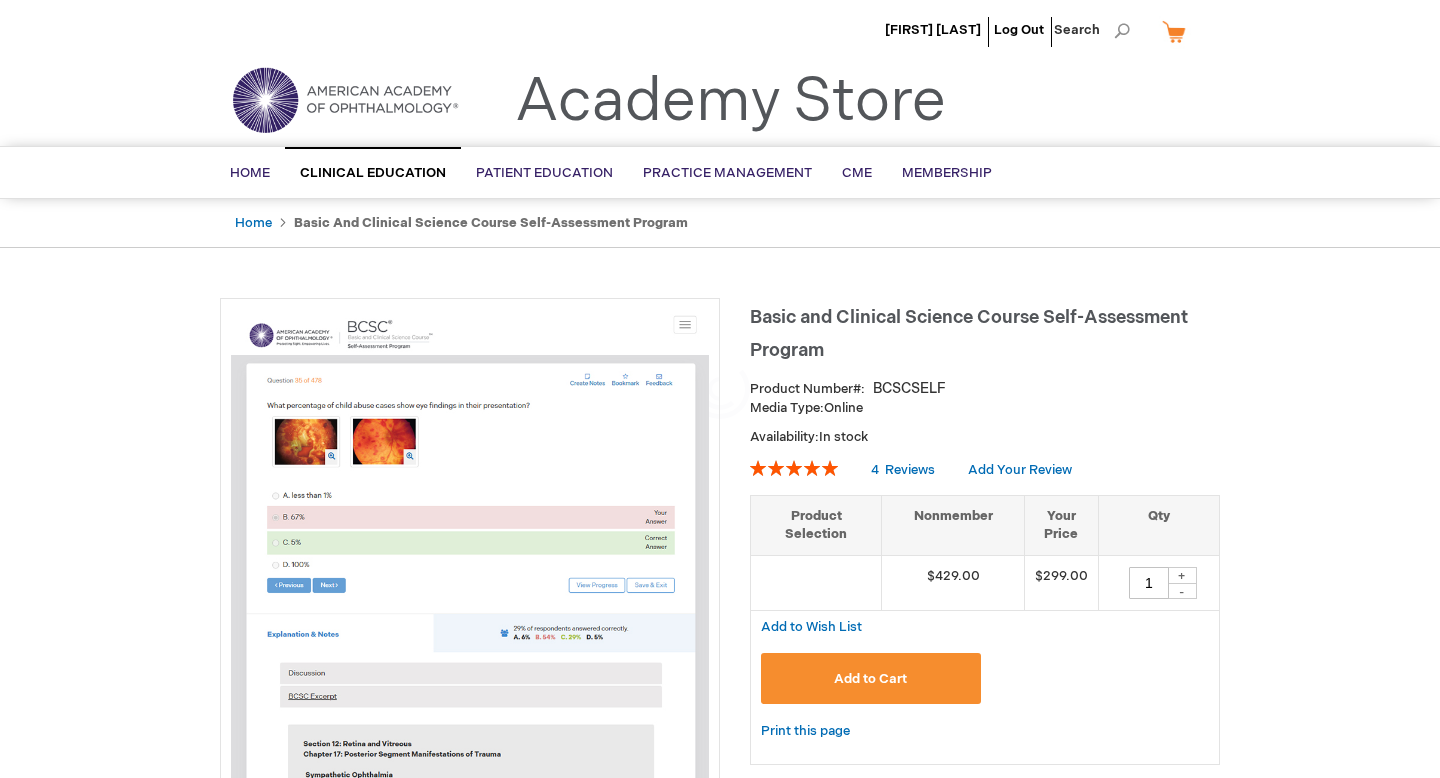 scroll, scrollTop: 0, scrollLeft: 0, axis: both 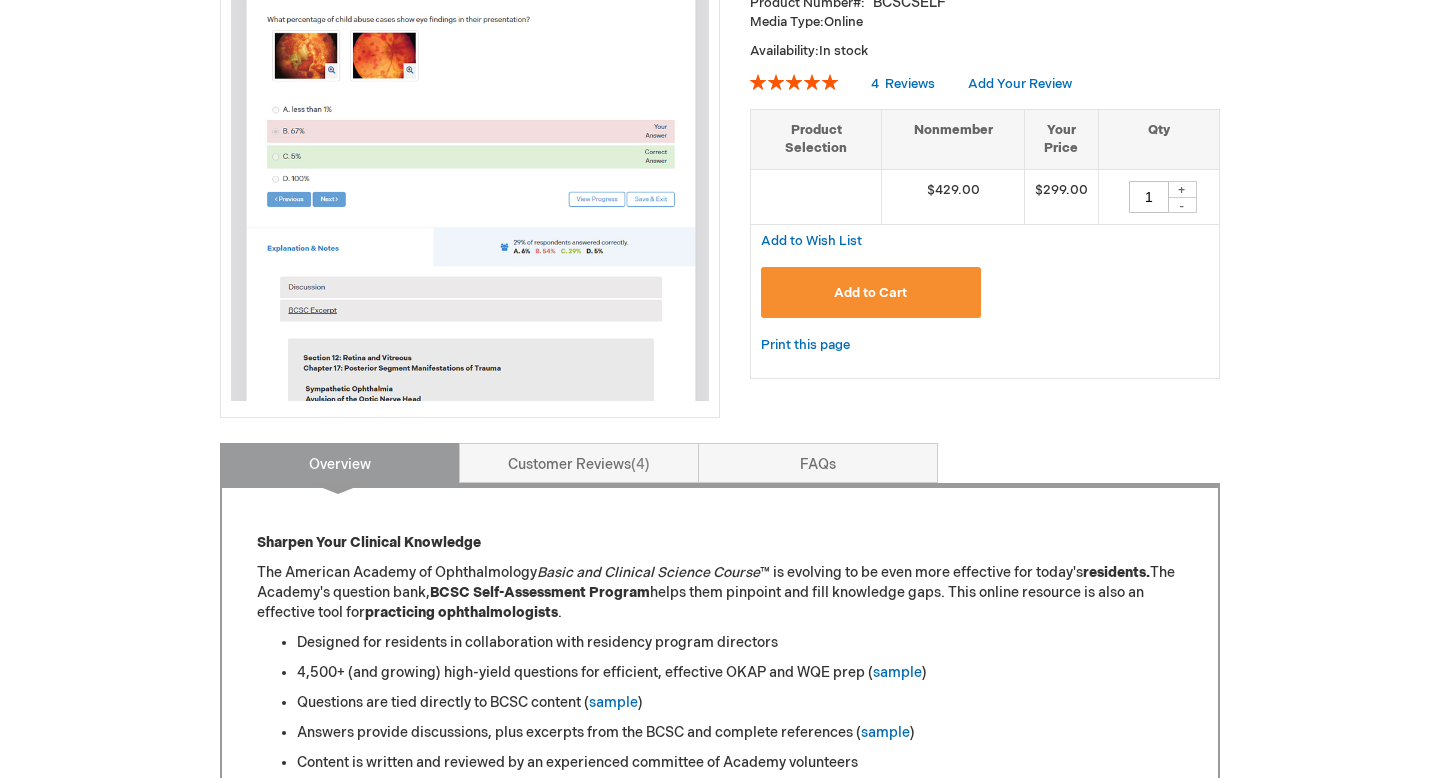 click on "Add to Cart" at bounding box center [870, 293] 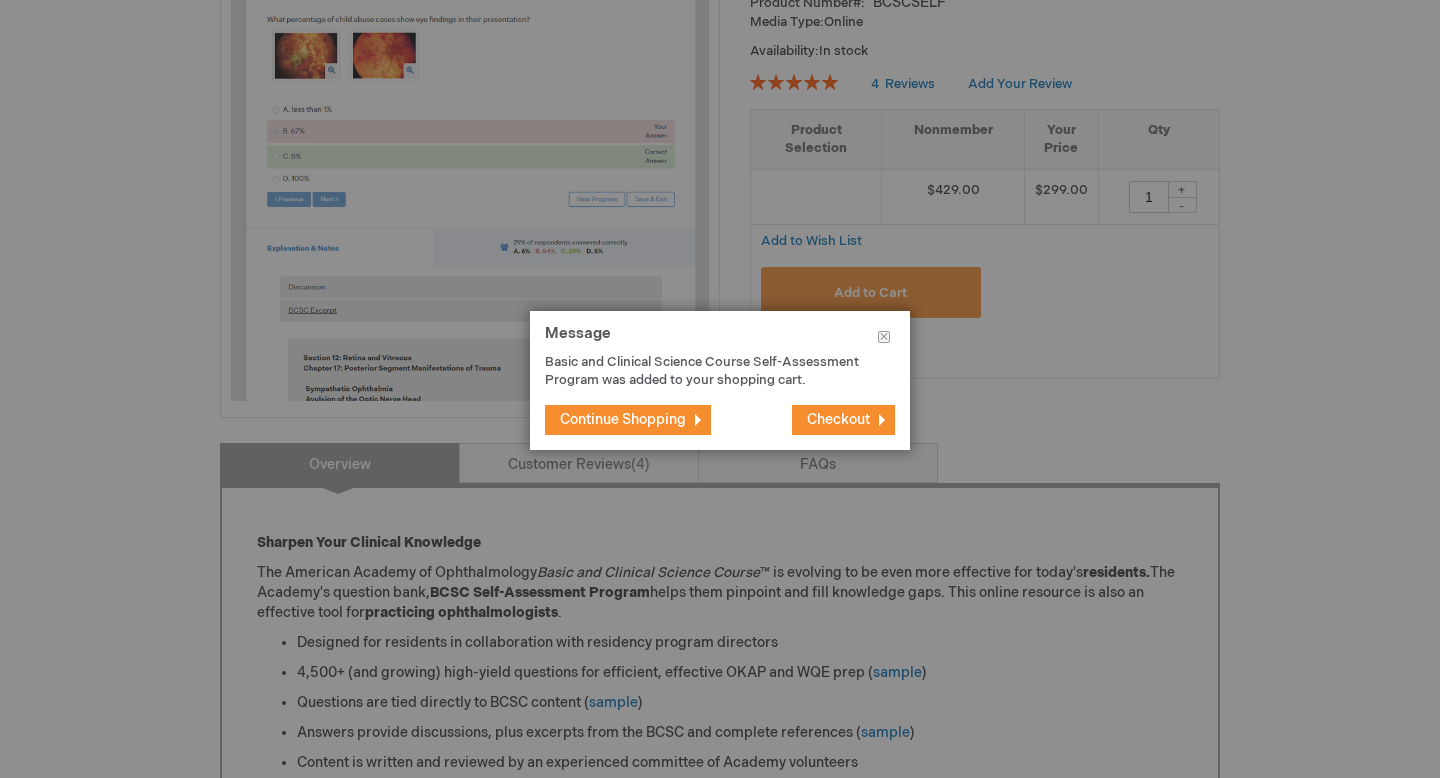click on "Continue Shopping" at bounding box center (623, 419) 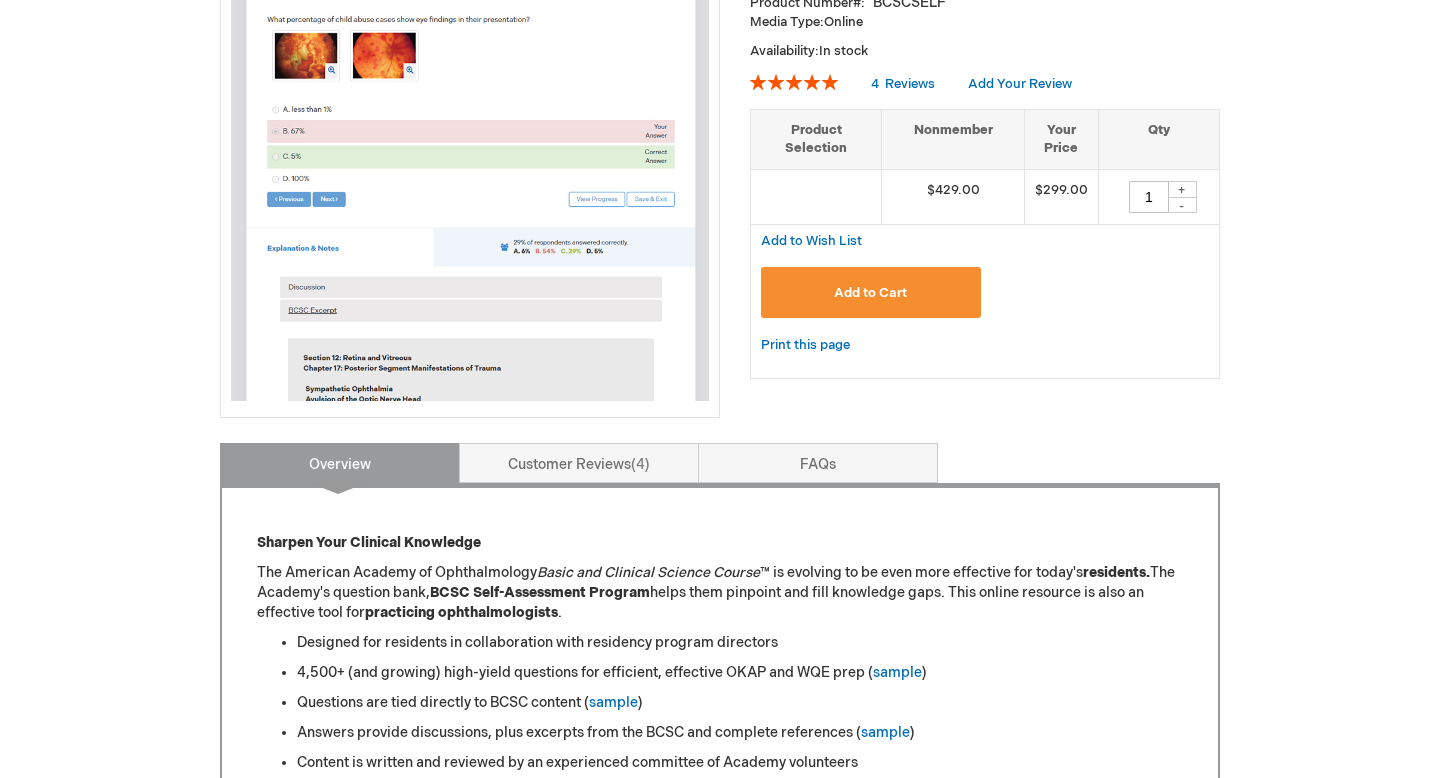 scroll, scrollTop: 0, scrollLeft: 0, axis: both 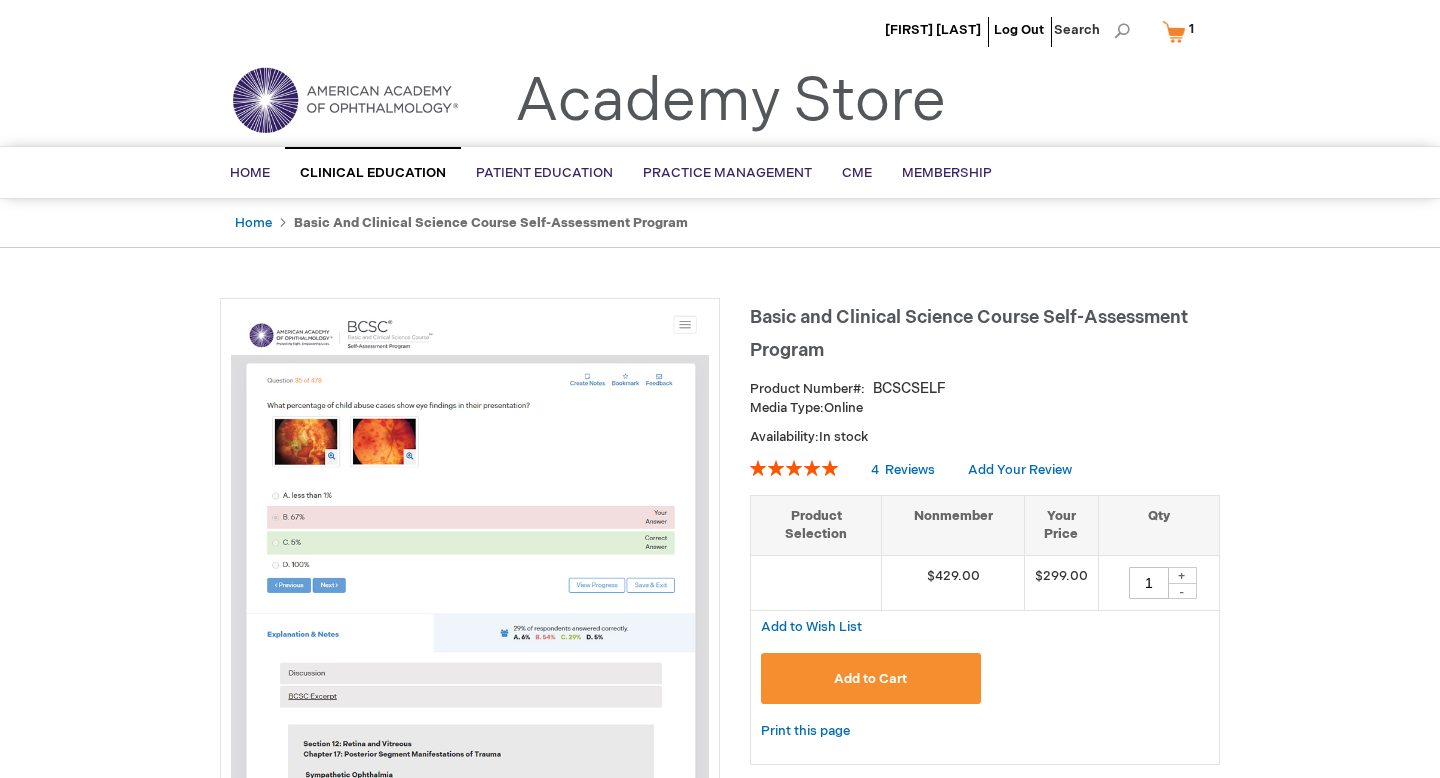 click on "[FIRST] [LAST]" at bounding box center (933, 30) 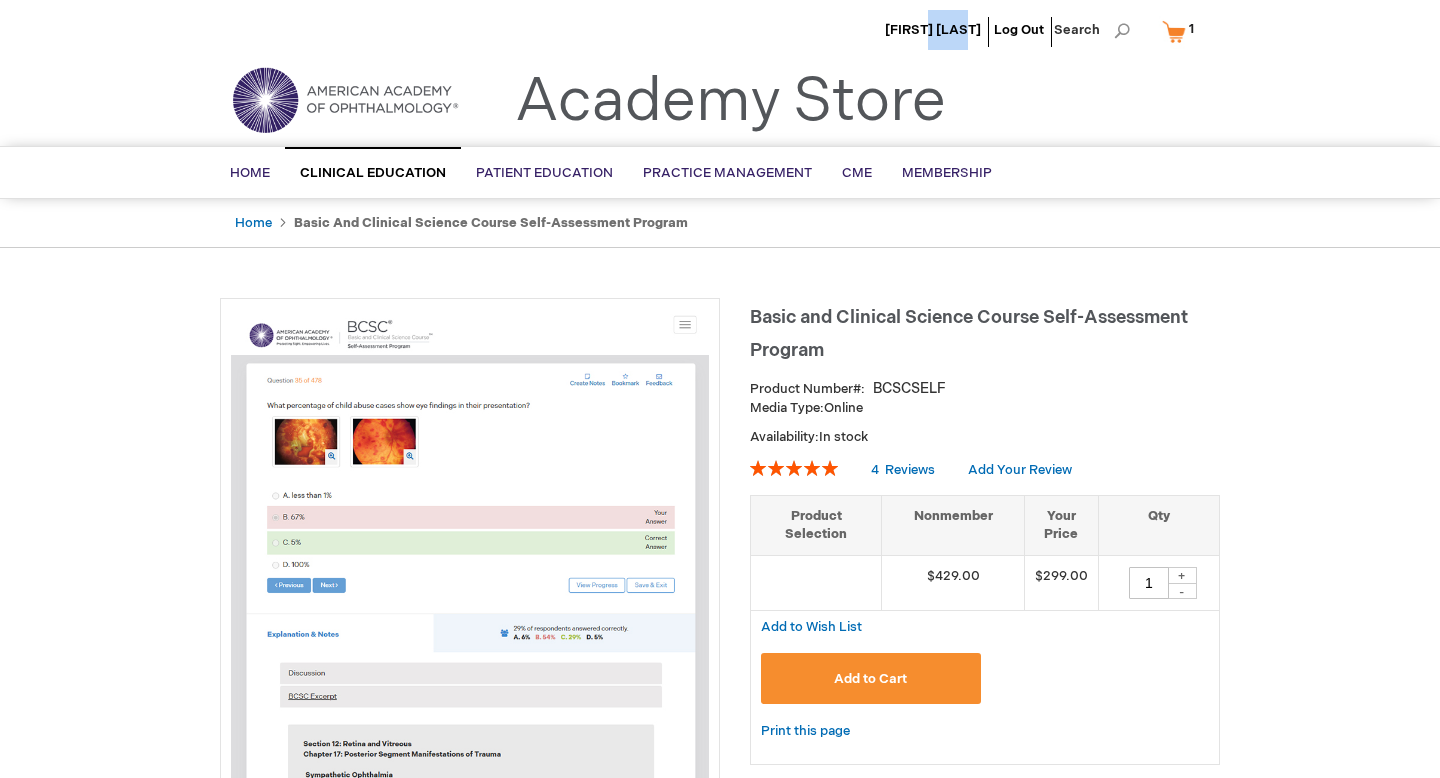 click on "[FIRST] [LAST]" at bounding box center (933, 30) 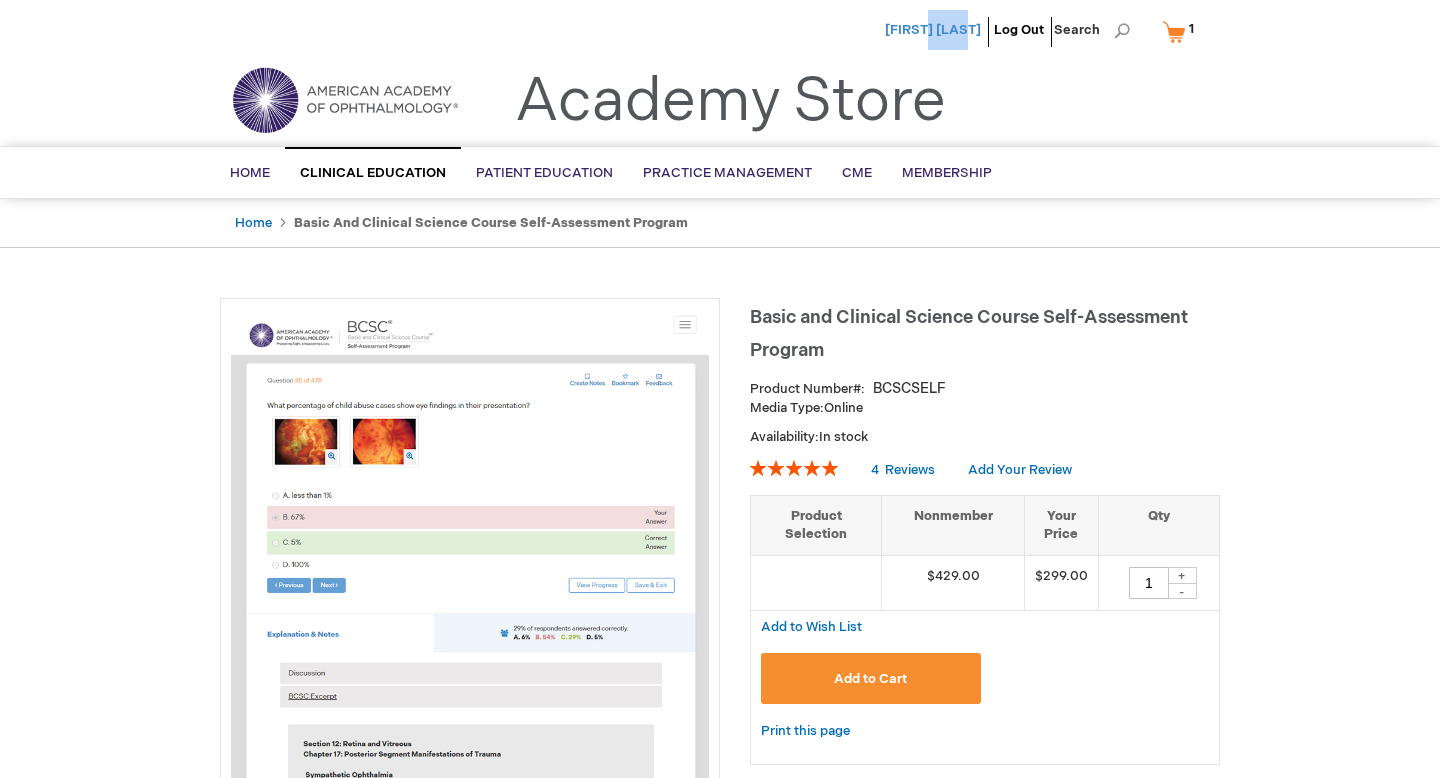 click on "[FIRST] [LAST]" at bounding box center [933, 30] 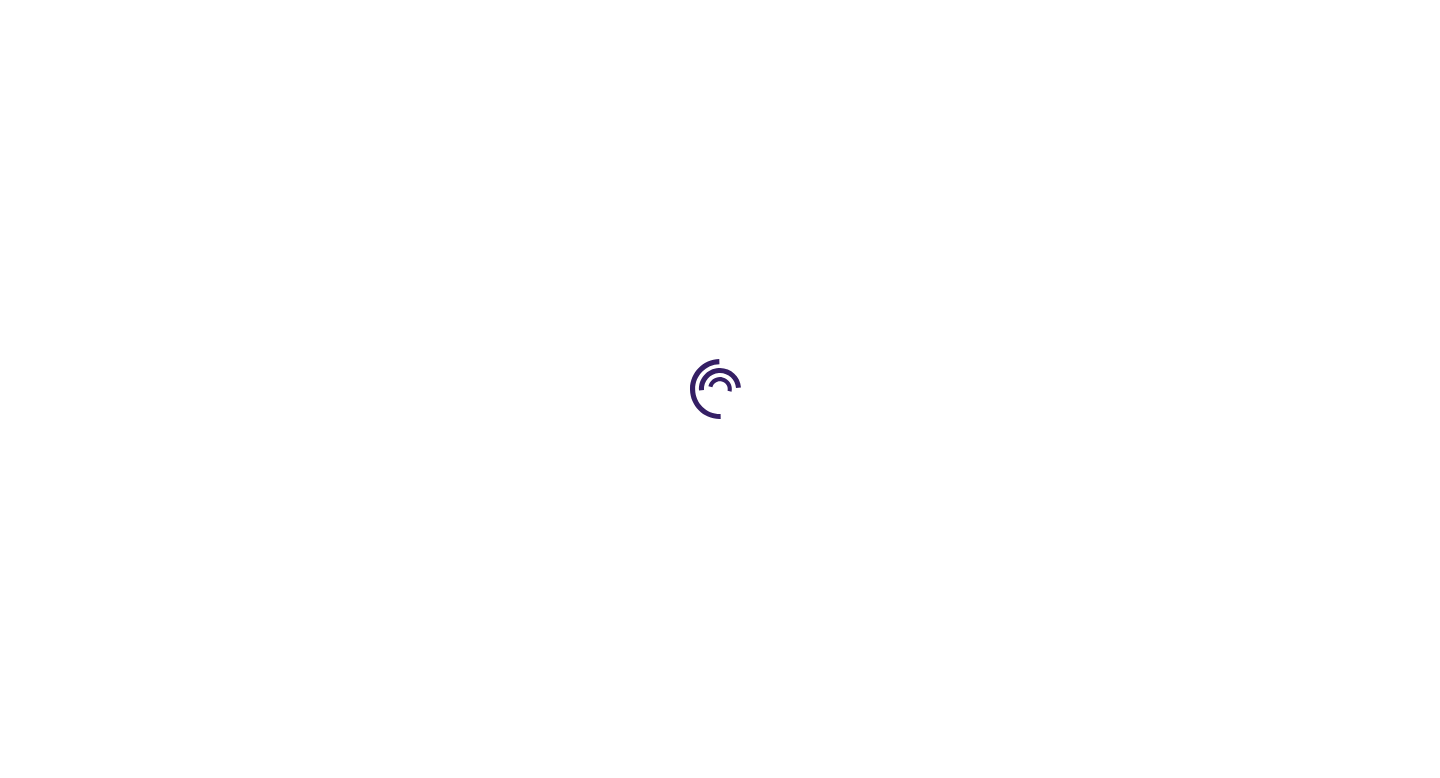 scroll, scrollTop: 0, scrollLeft: 0, axis: both 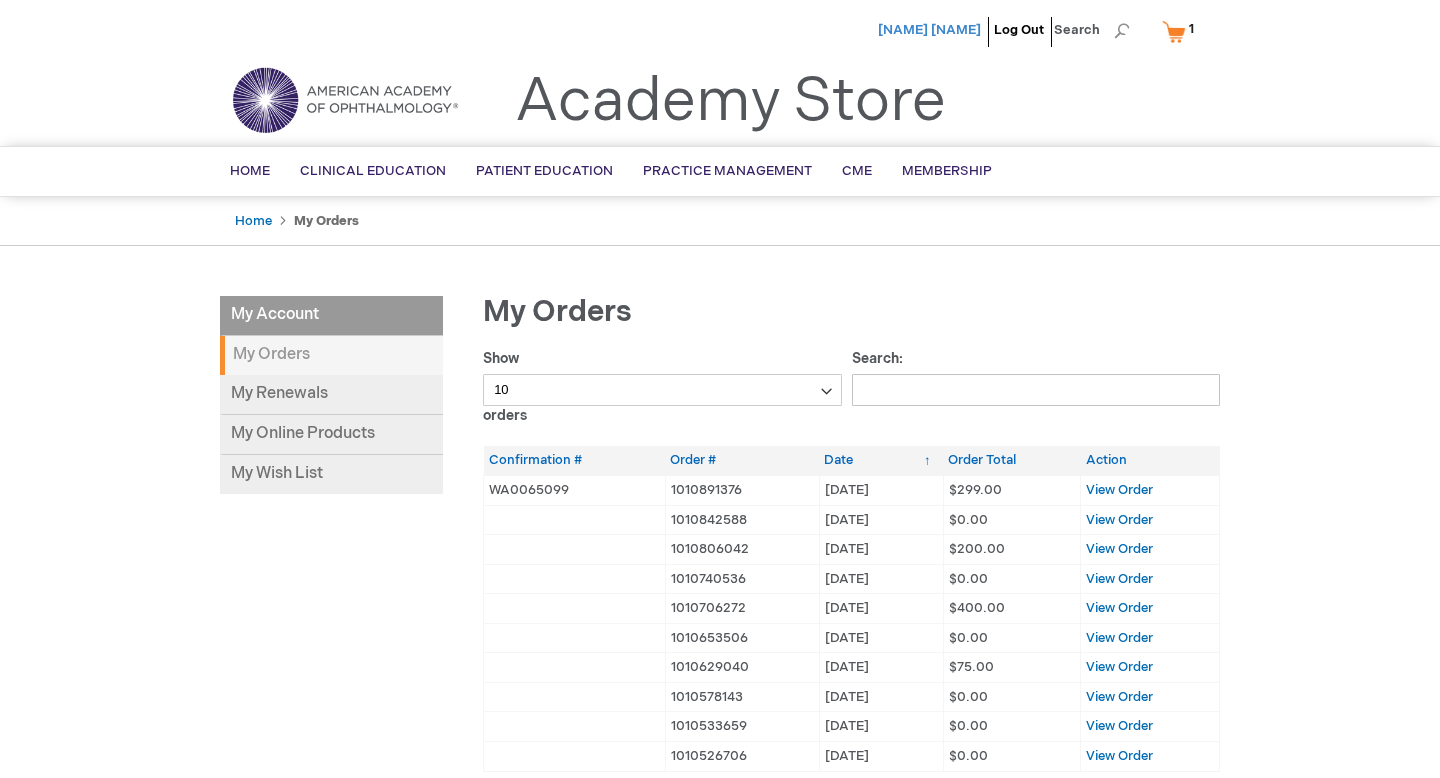 click on "[FIRST] [LAST]" at bounding box center [929, 30] 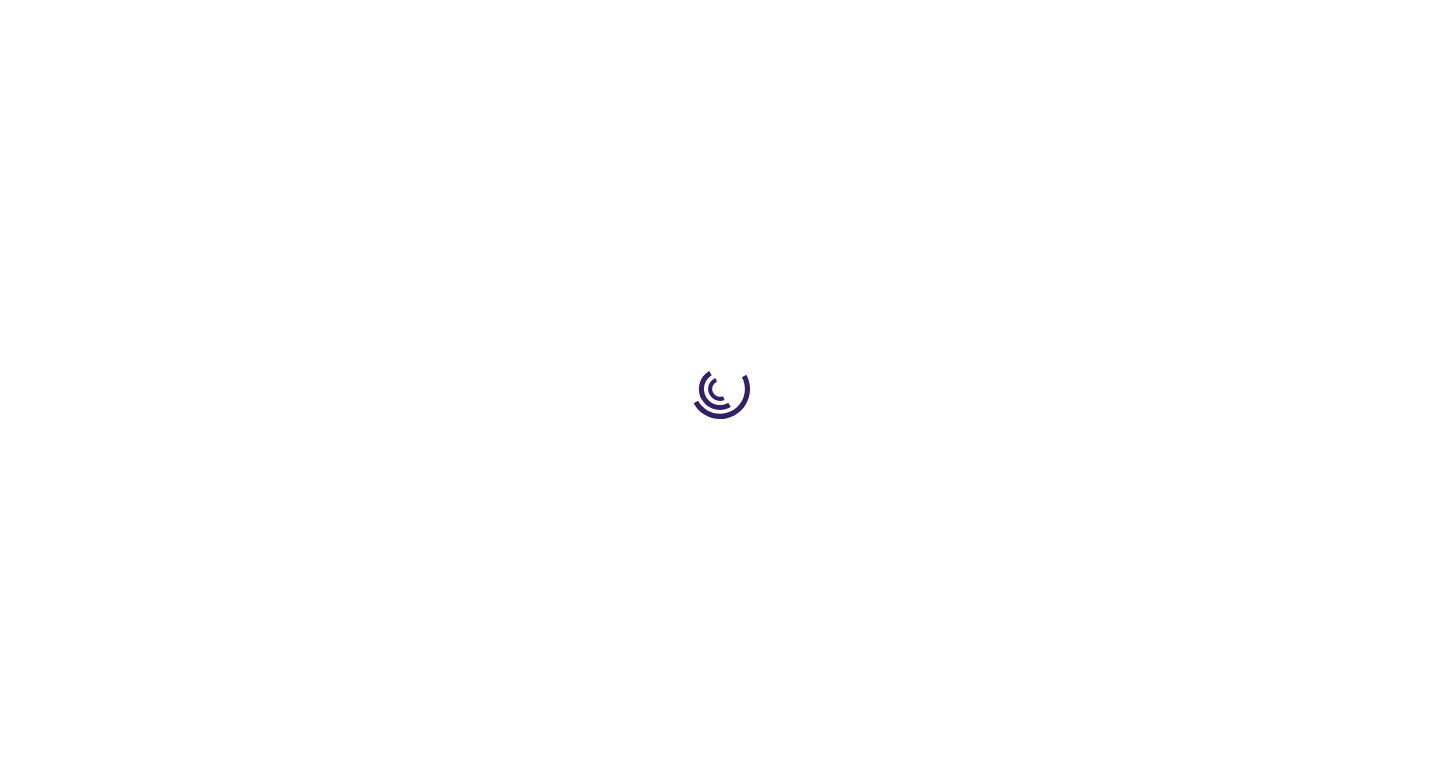 scroll, scrollTop: 0, scrollLeft: 0, axis: both 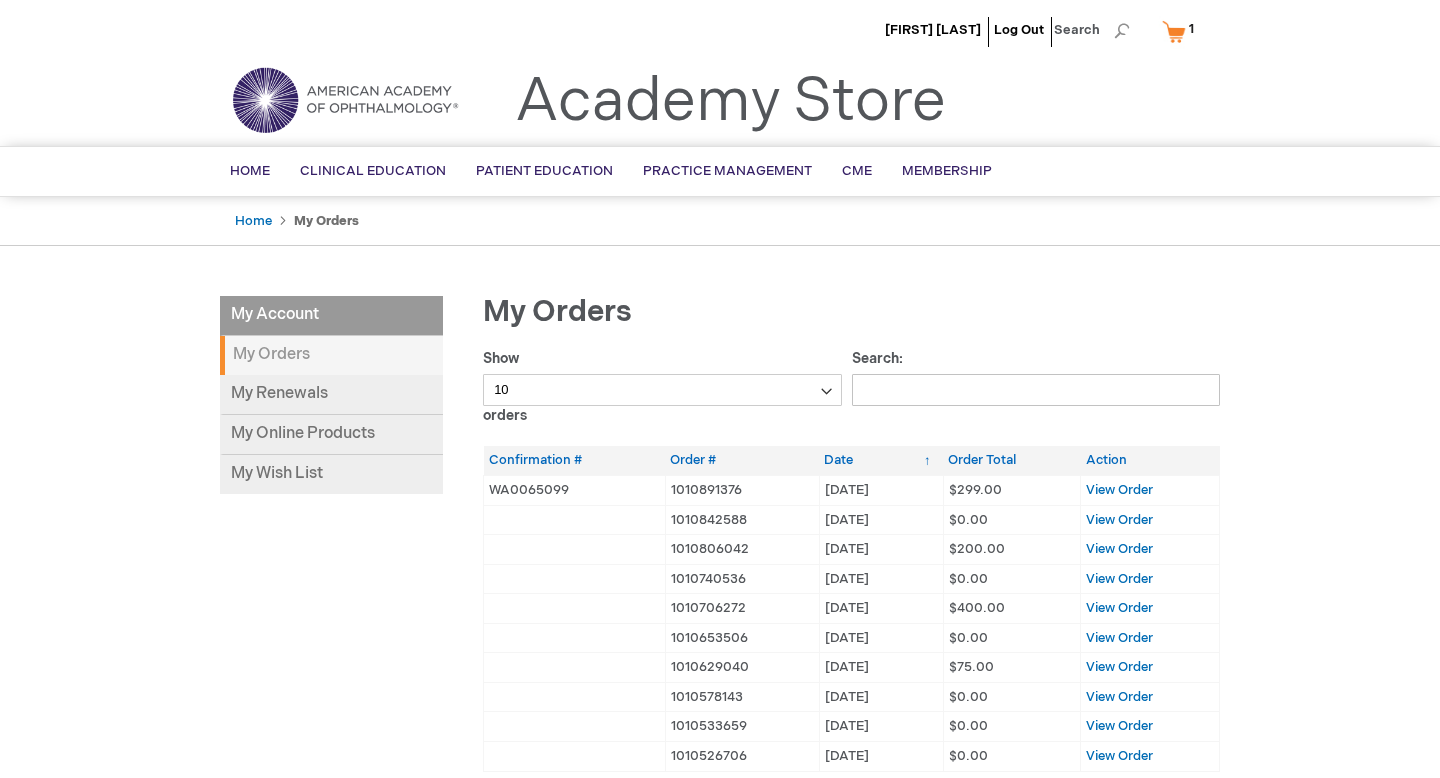 click on "[FIRST] [LAST]
Log Out
Search
My Cart
1
1
items
CLOSE RECENTLY ADDED ITEM(S)
Close
Recently added item(s)
Basic and Clinical Science Course Self-Assessment Program
Price
$299.00" at bounding box center [720, 647] 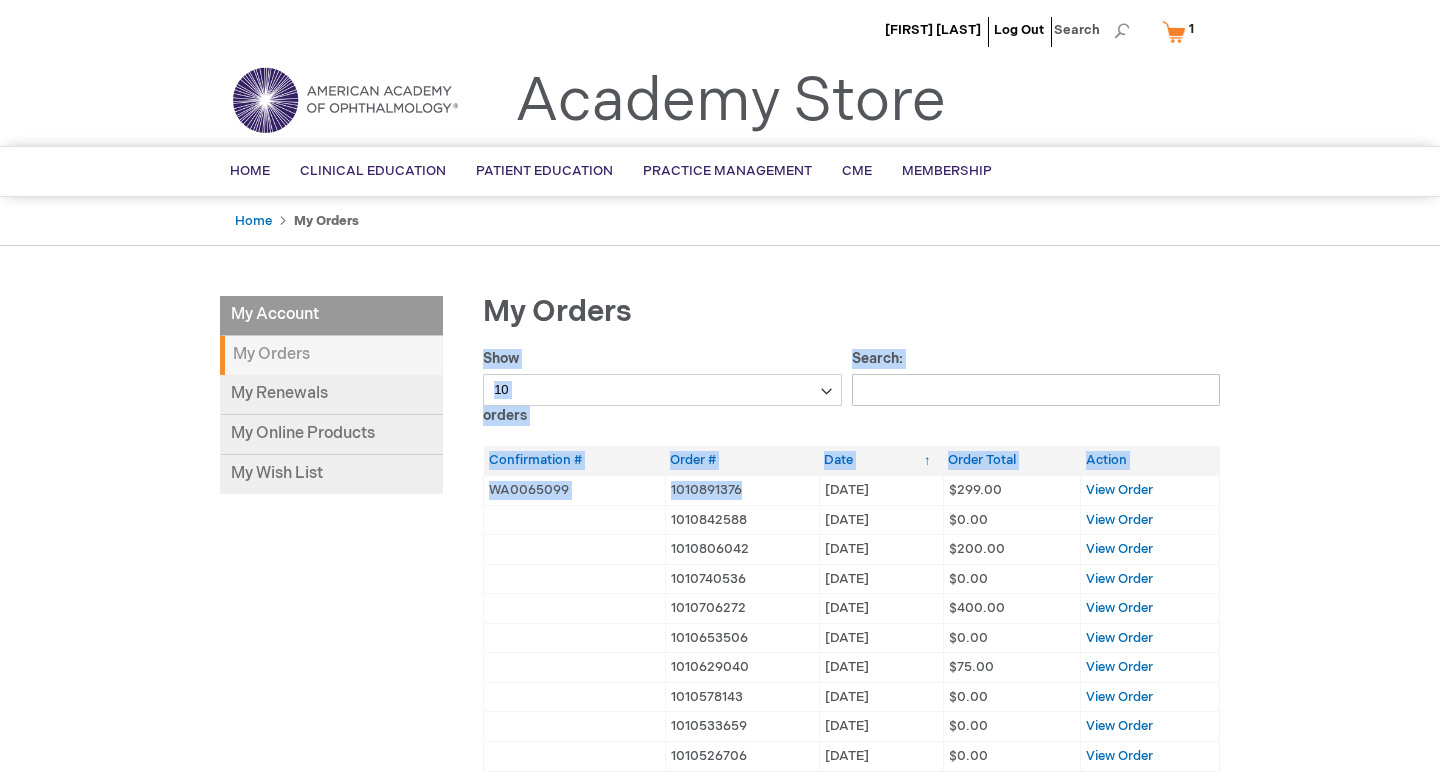 drag, startPoint x: 745, startPoint y: 489, endPoint x: 477, endPoint y: 490, distance: 268.00186 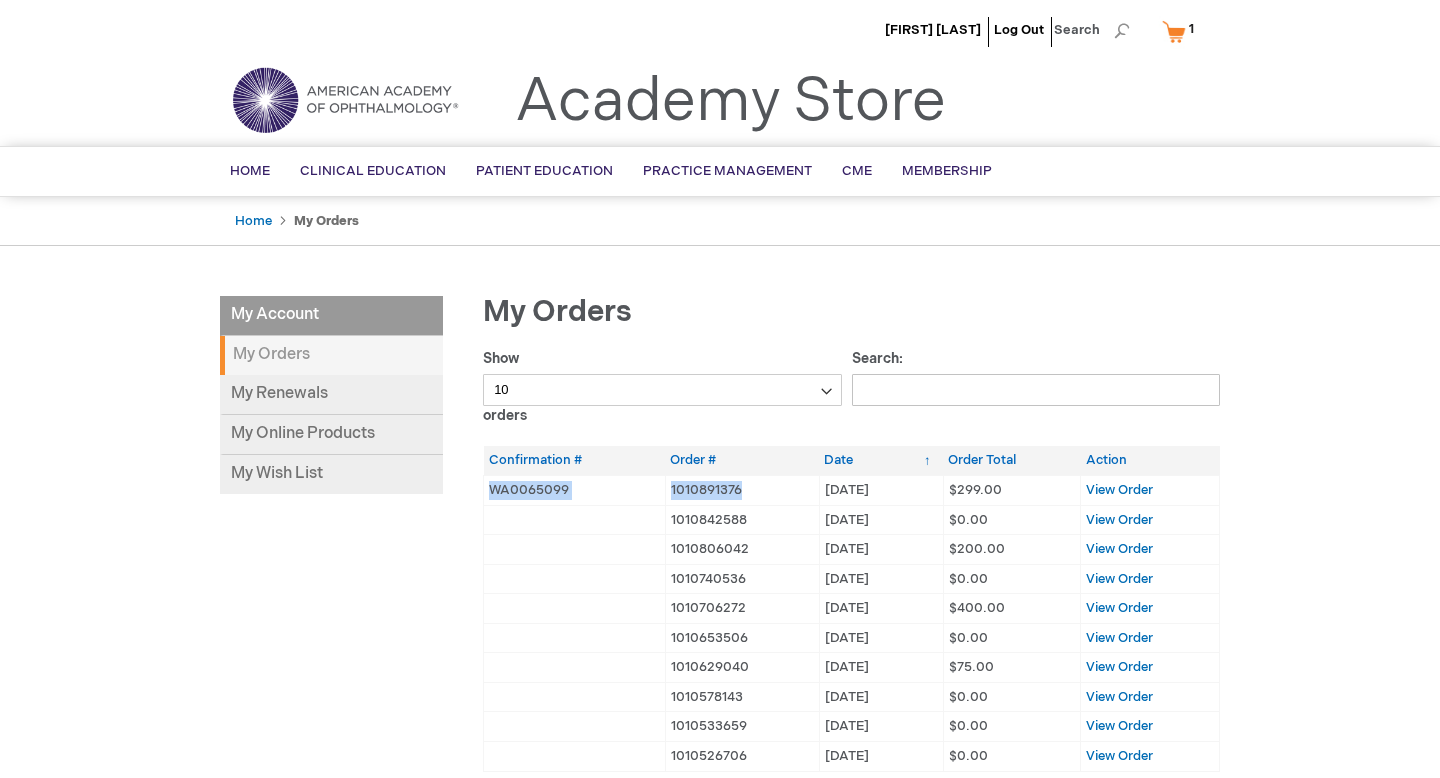 drag, startPoint x: 488, startPoint y: 488, endPoint x: 753, endPoint y: 497, distance: 265.15277 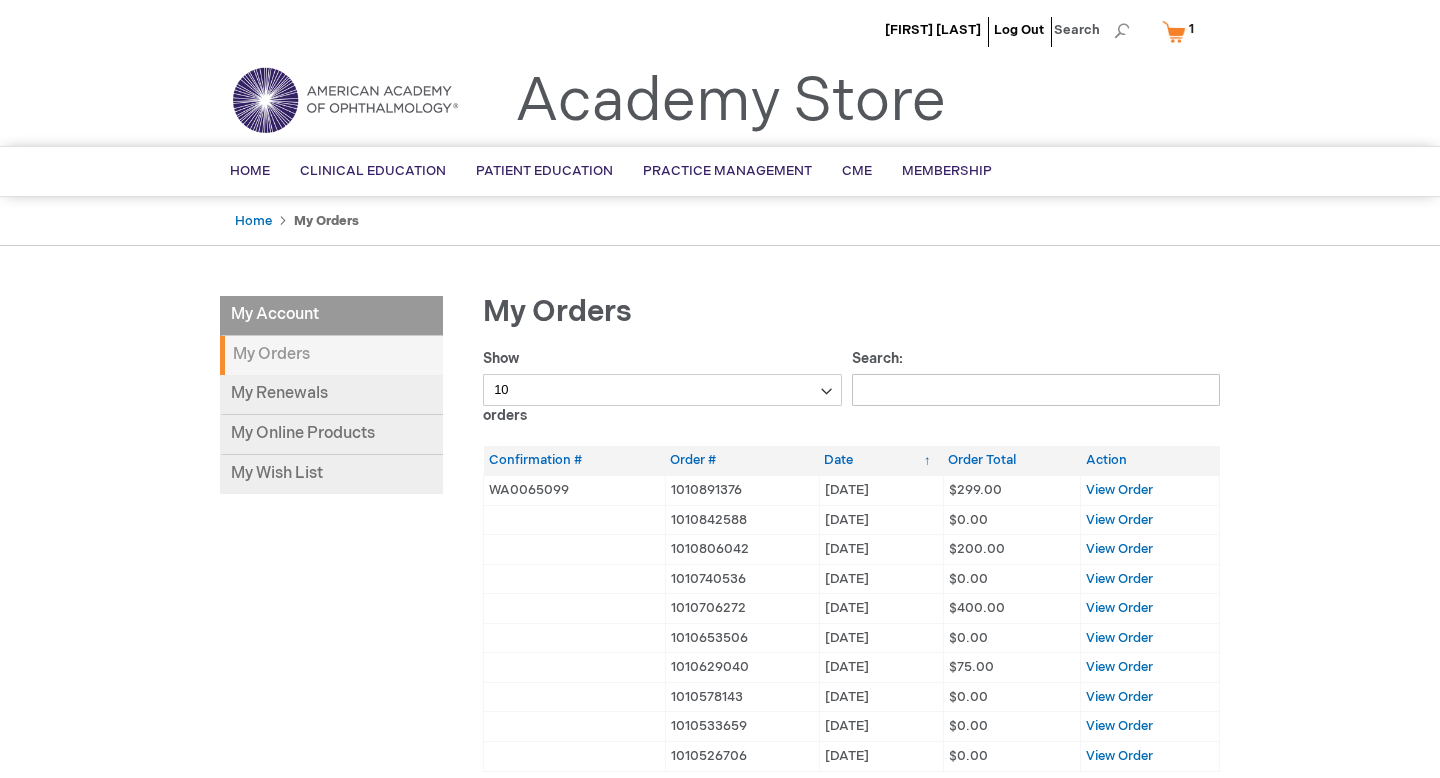 click on "My Orders
Show  10 25 50 100  orders Search:
Orders
Confirmation # Order # Date Order Total Action
WA0065099
1010891376
25/08/01 01/08/25" at bounding box center (831, 609) 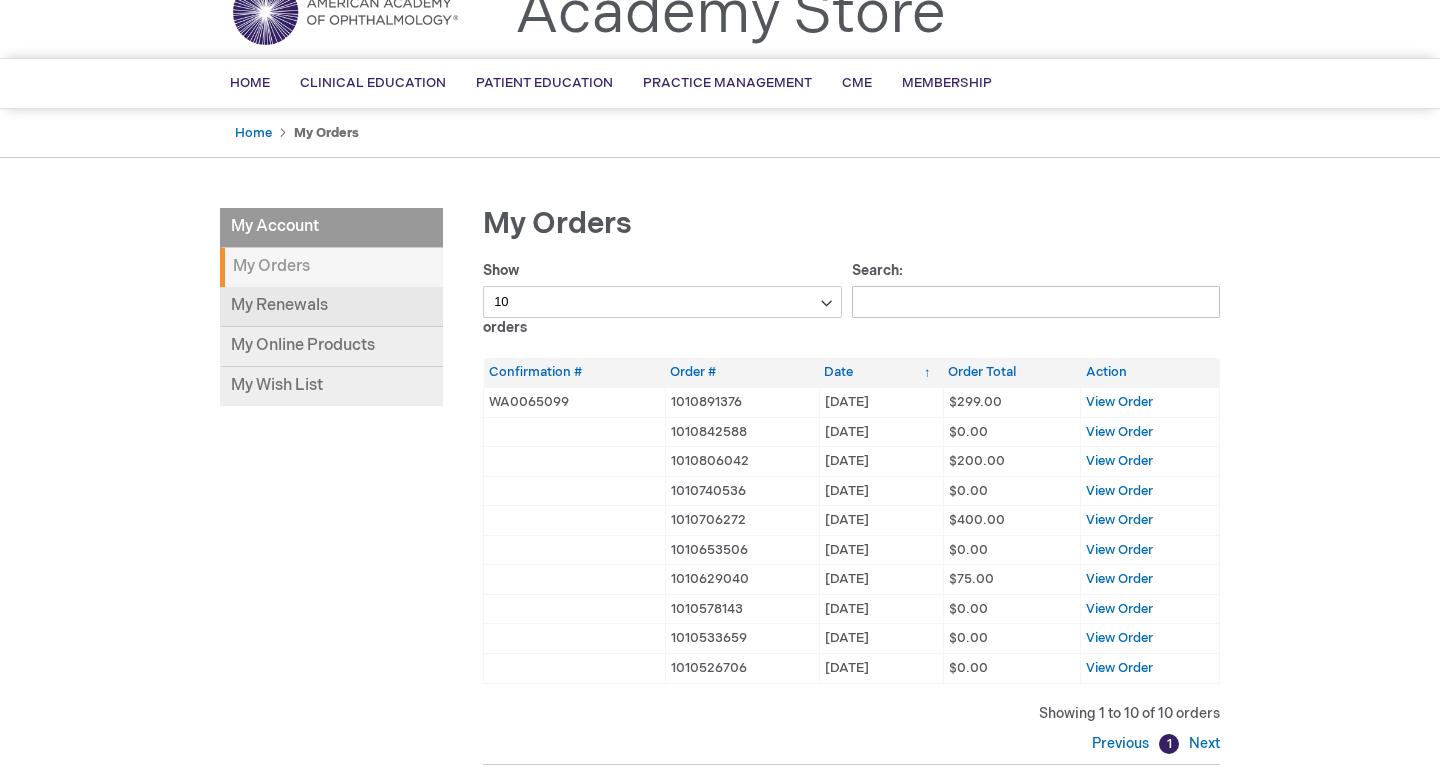 click on "My Renewals" at bounding box center (331, 307) 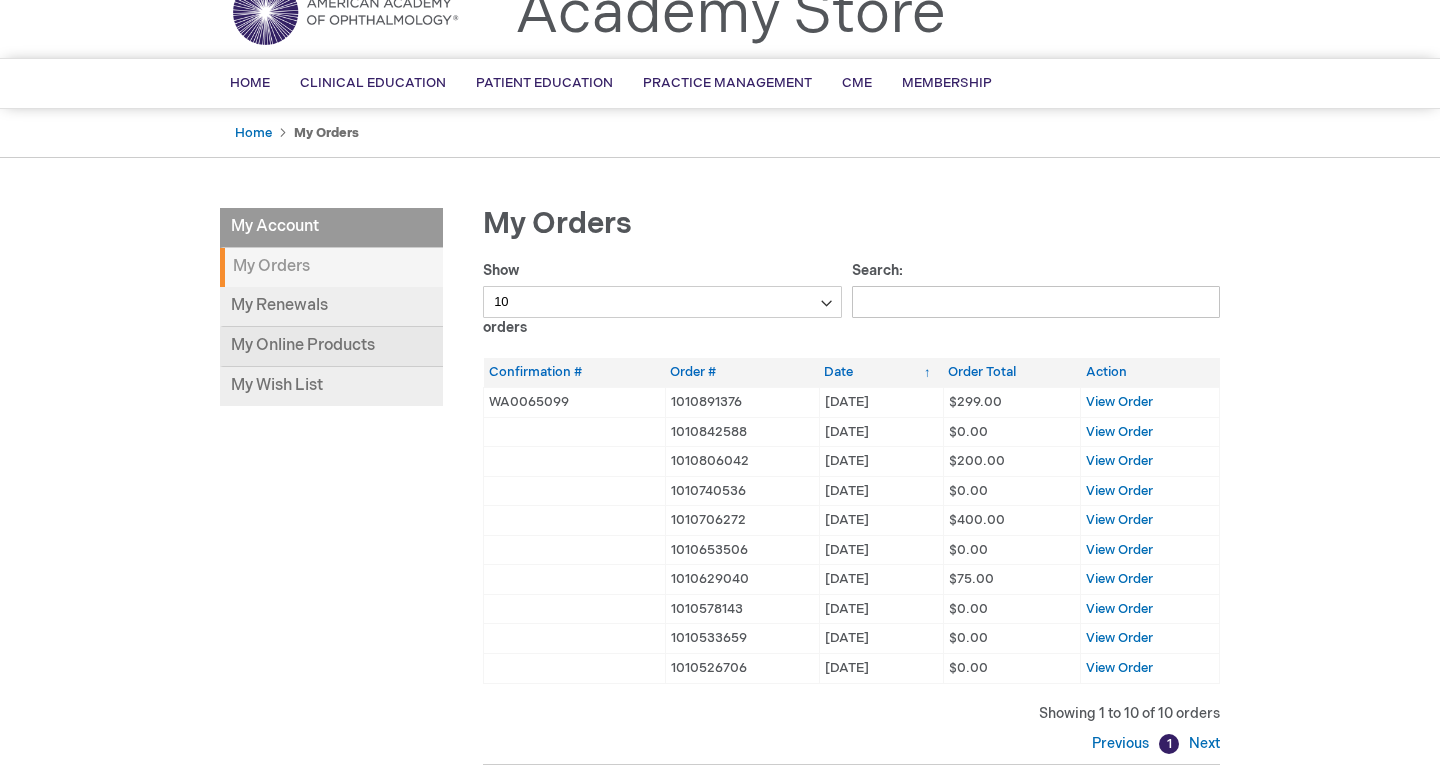 click on "My Online Products" at bounding box center [331, 347] 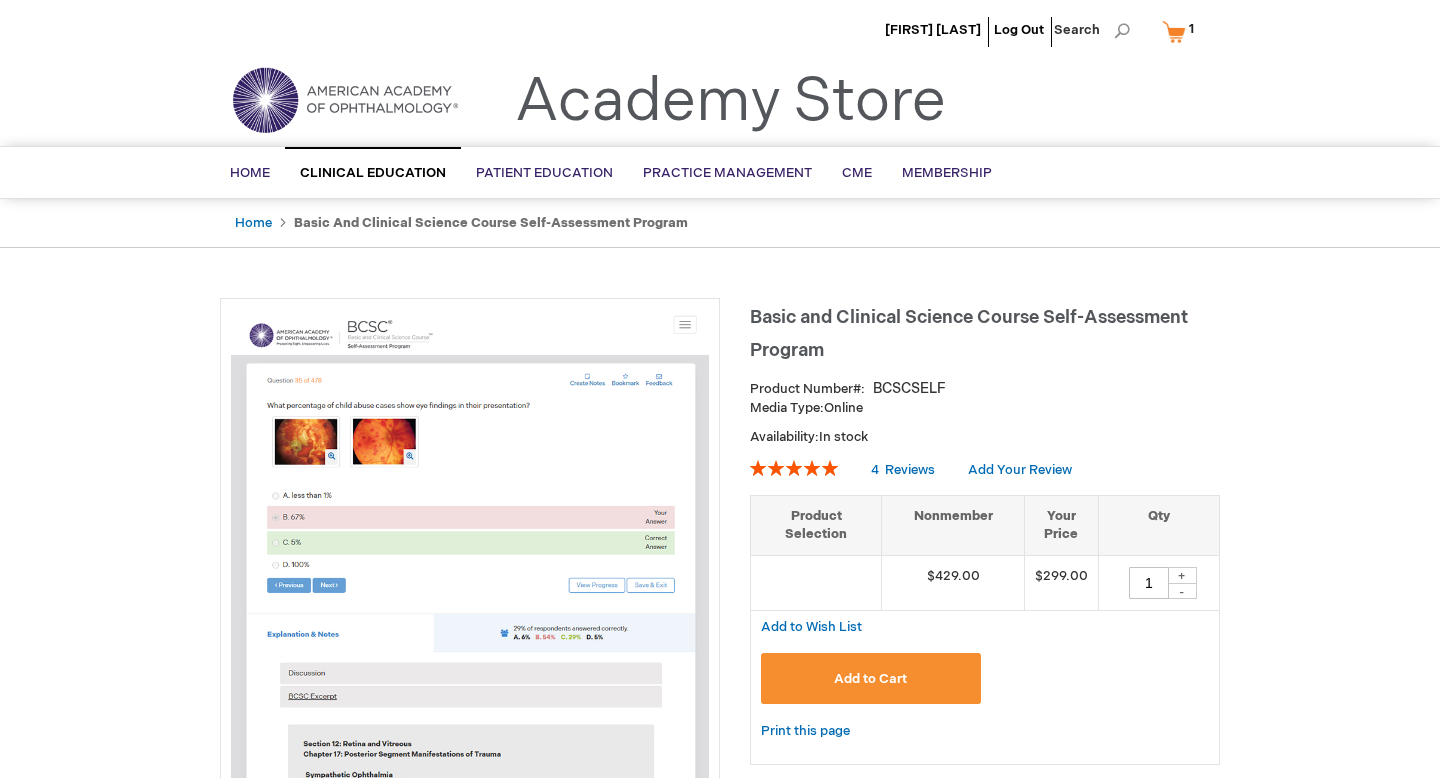 type on "1" 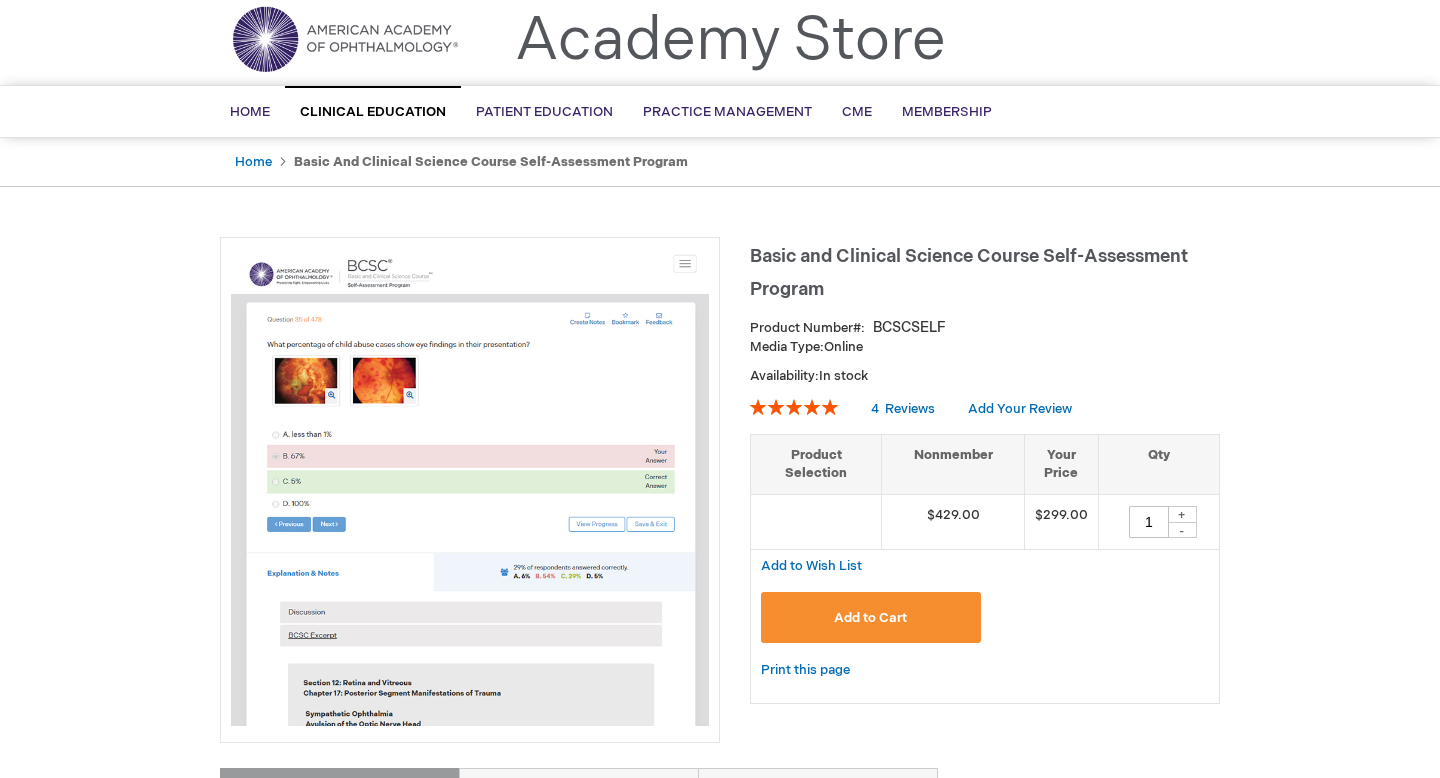 scroll, scrollTop: 0, scrollLeft: 0, axis: both 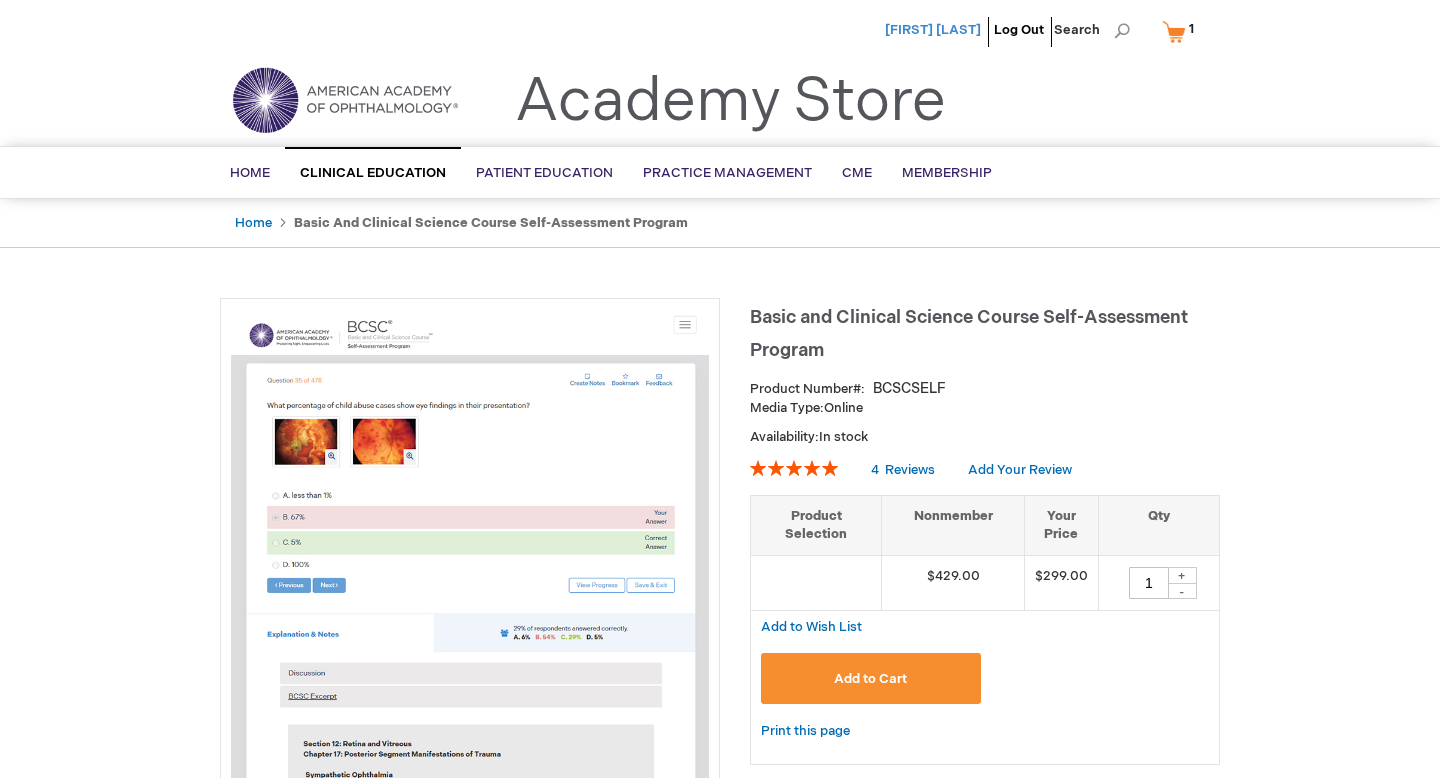 click on "[FIRST] [LAST]" at bounding box center [933, 30] 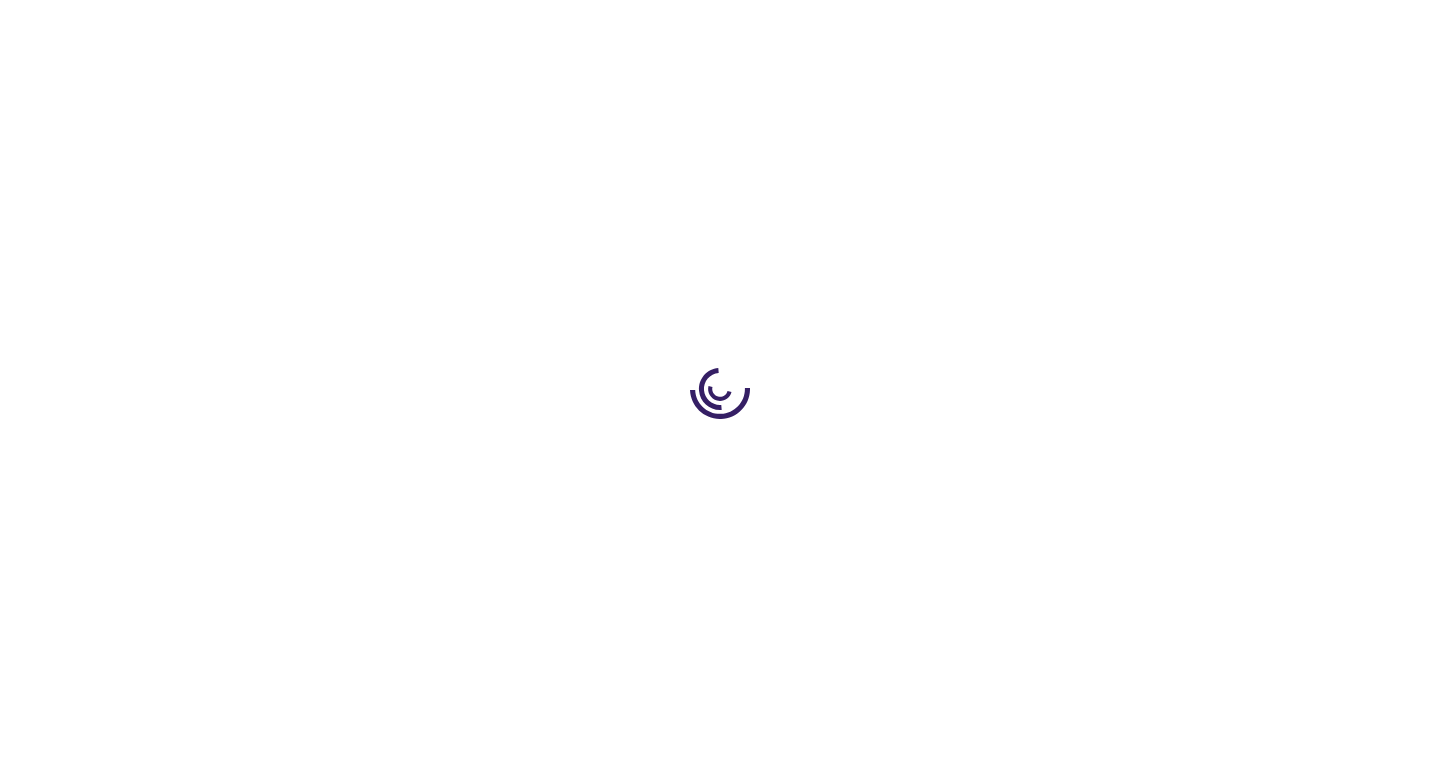 scroll, scrollTop: 0, scrollLeft: 0, axis: both 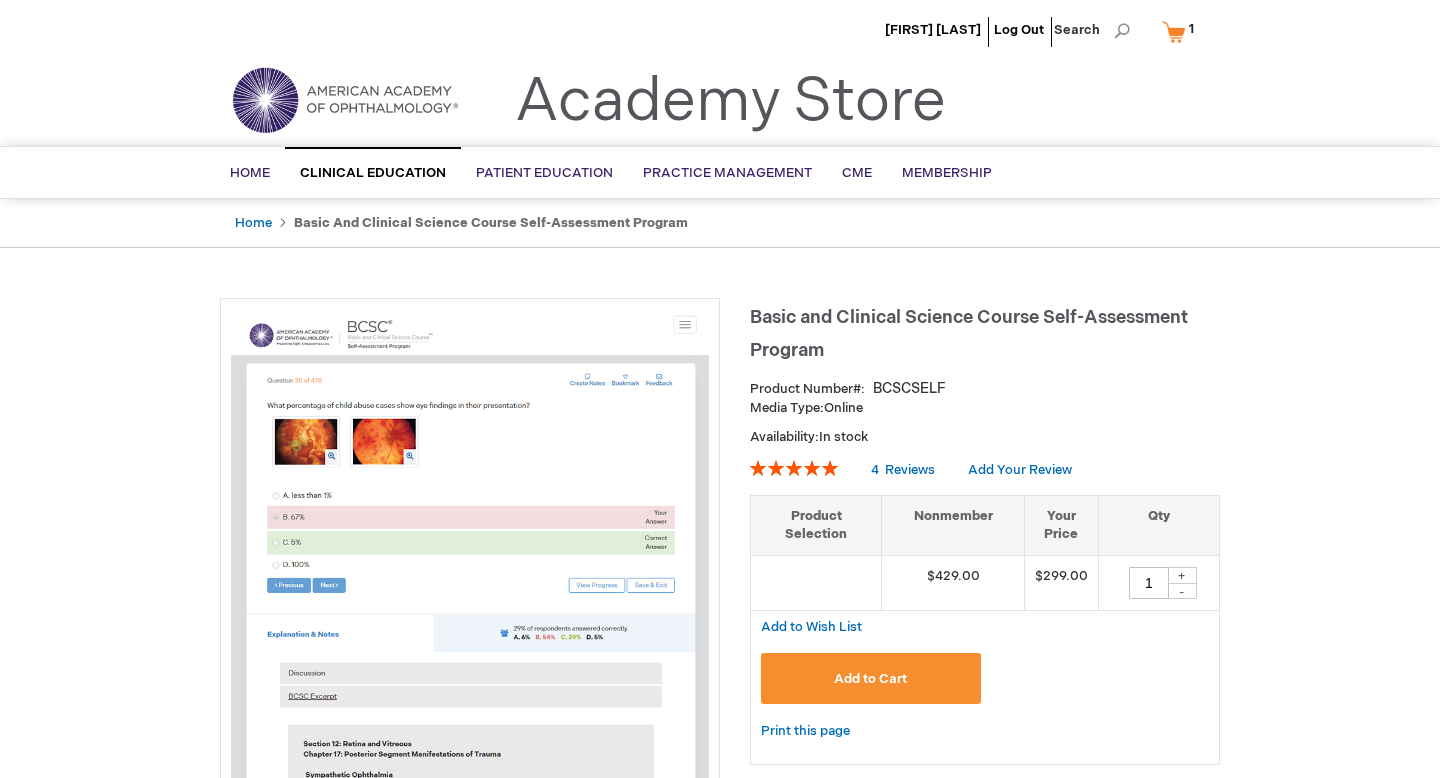 click on "1
1
items" at bounding box center (1191, 29) 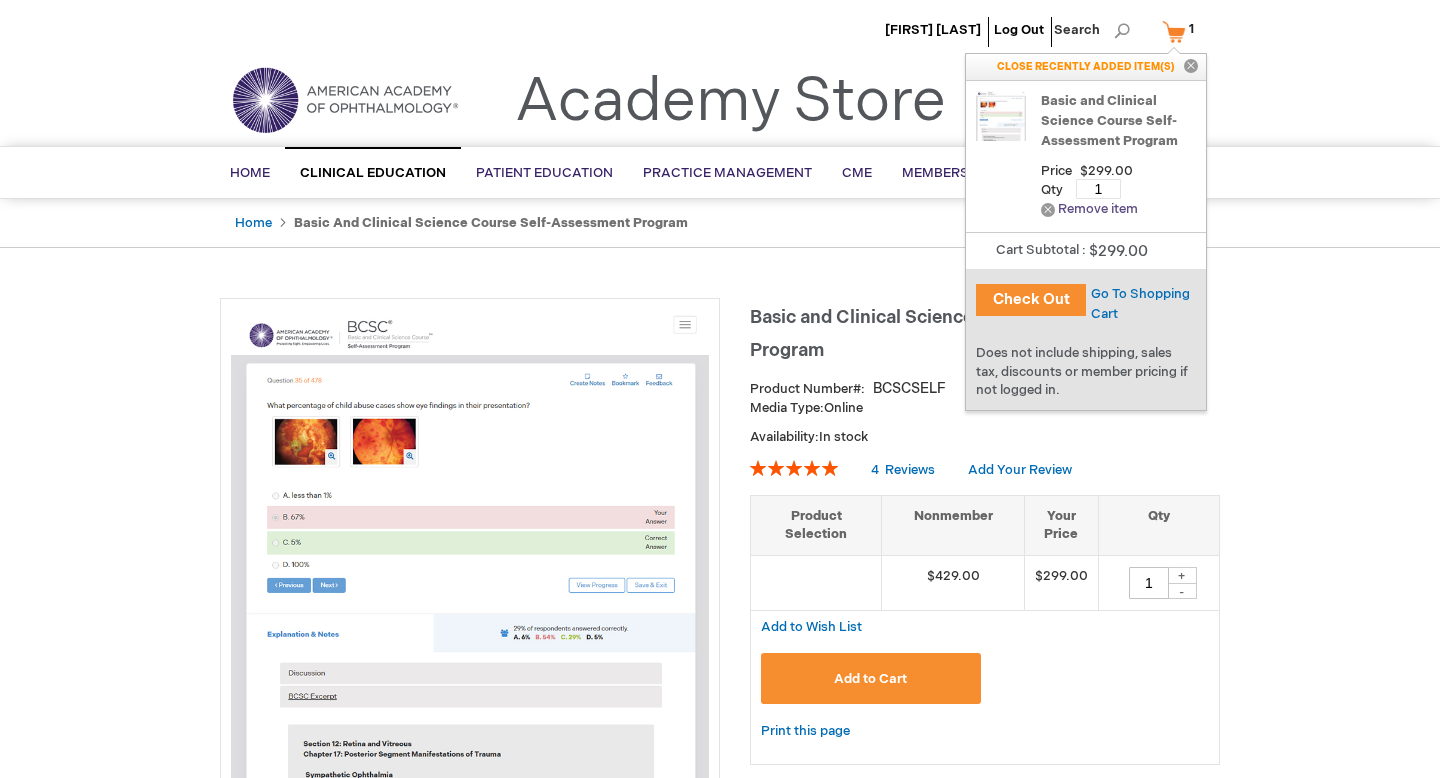 click on "Remove Remove item" at bounding box center [1089, 209] 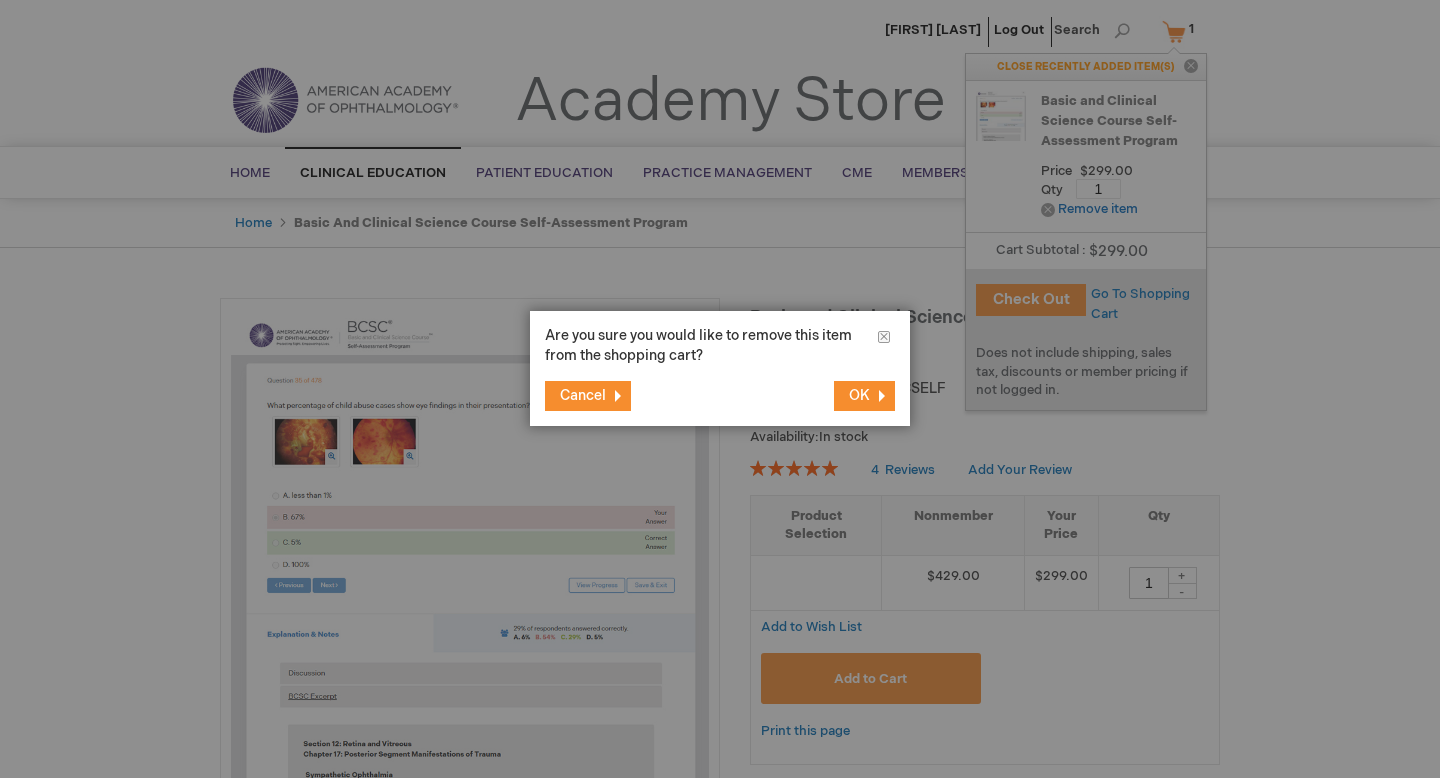 click on "Cancel
OK" at bounding box center [720, 396] 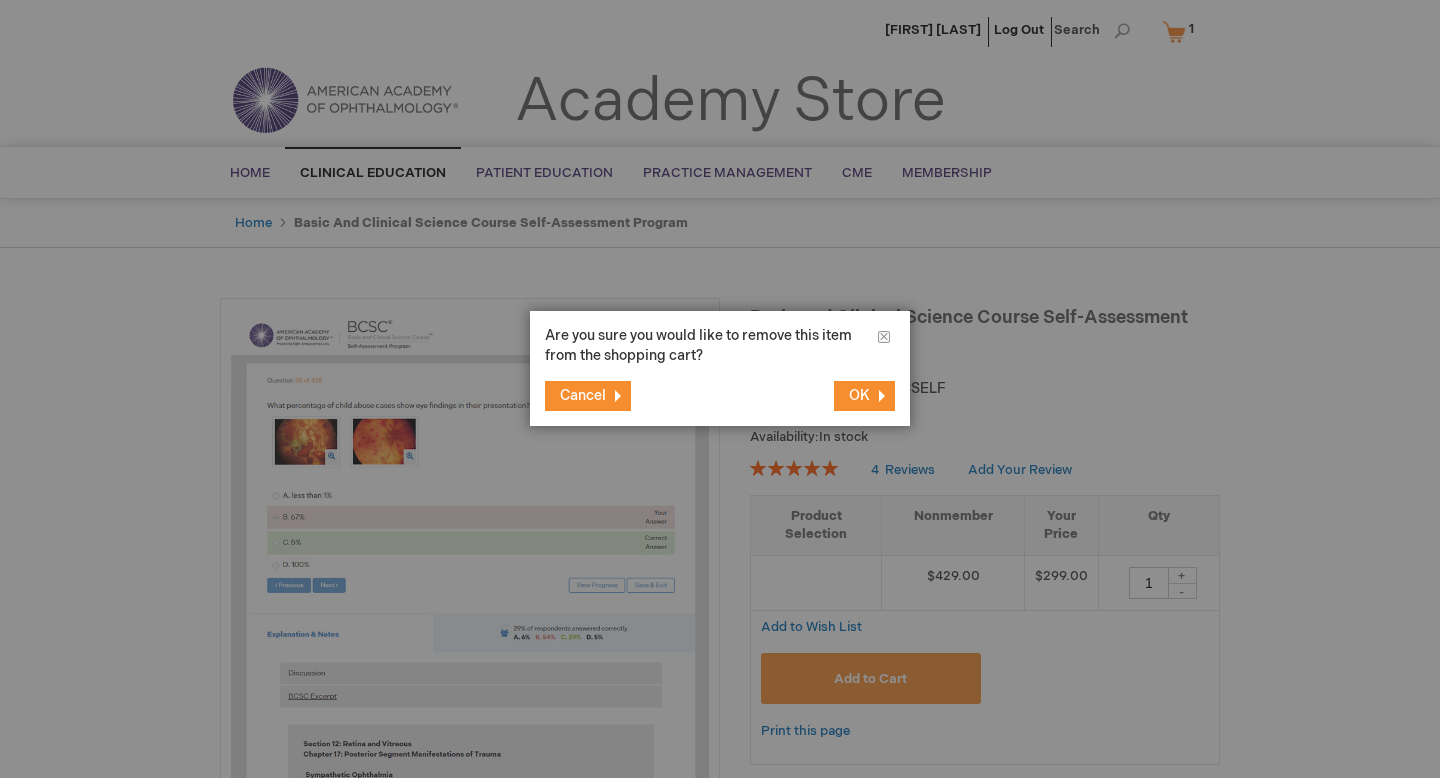 click on "OK" at bounding box center (859, 395) 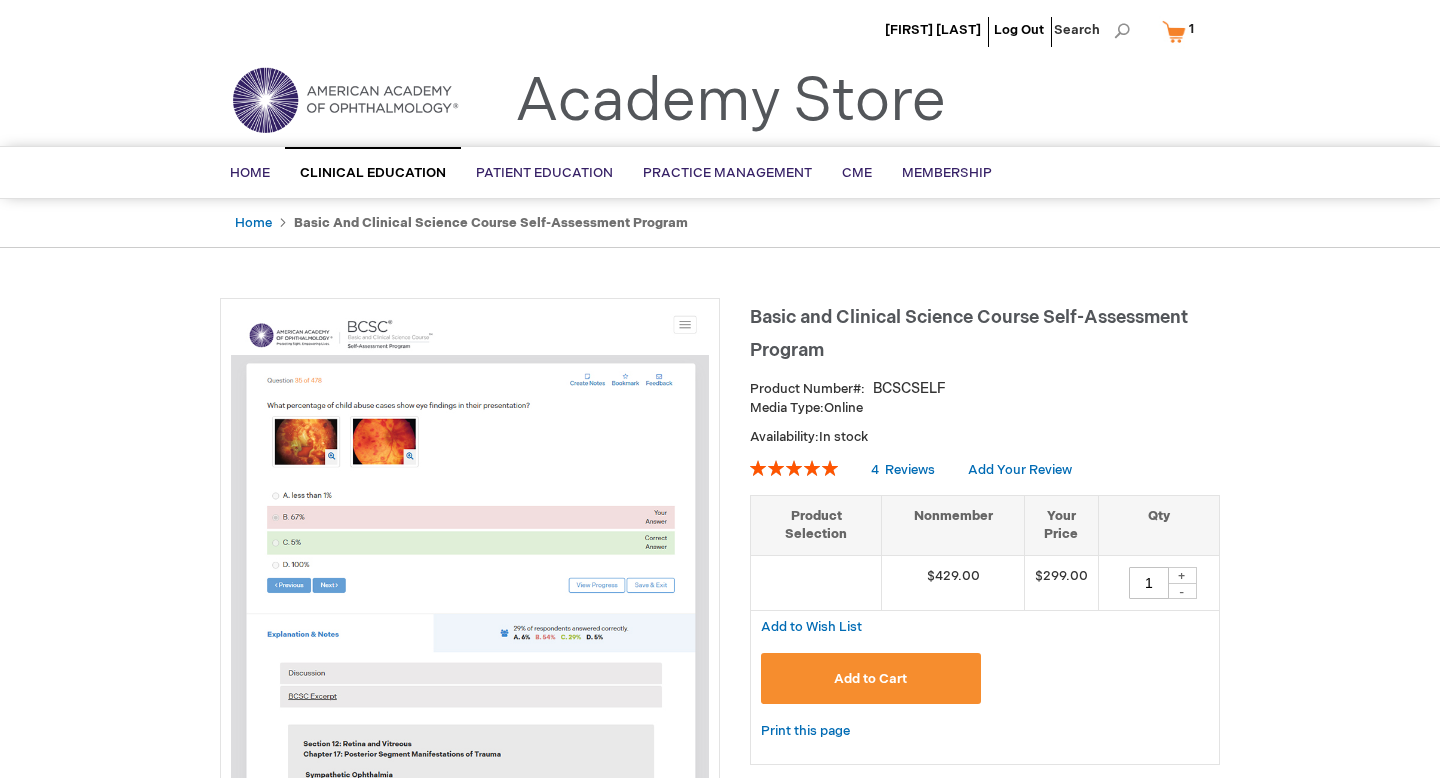 click on "My Cart
1
1
items" at bounding box center [1182, 31] 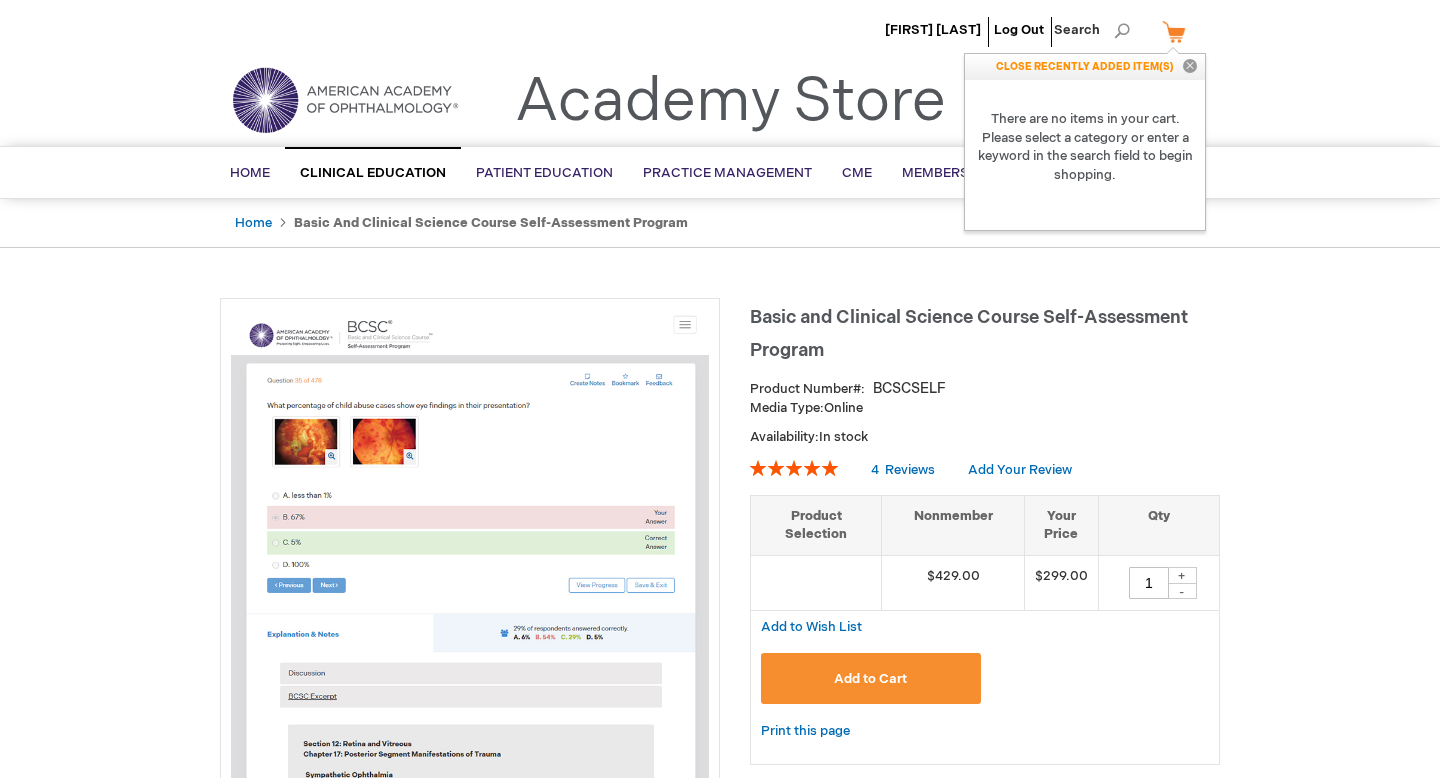 click on "Search
Search
×
Advanced Search
Search
Home
Clinical Education Product Line BCSC® (Basic and Clinical Science Course) Clinical Webinar Technicians & Nurses Media Type Online Print Serial Publications Webinar eBook eBook + Print Online Exam Topic Cataract/Anterior Segment Comprehensive Ophthalmology Cornea/External Disease Glaucoma Neuro-Ophthalmology/Orbit Oculoplastics/Orbit Optics Ocular Pathology/Oncology Pediatric Ophth/Strabismus Refractive Mgmt/Intervention Retina/Vitreous Uveitis Cme" at bounding box center [720, 172] 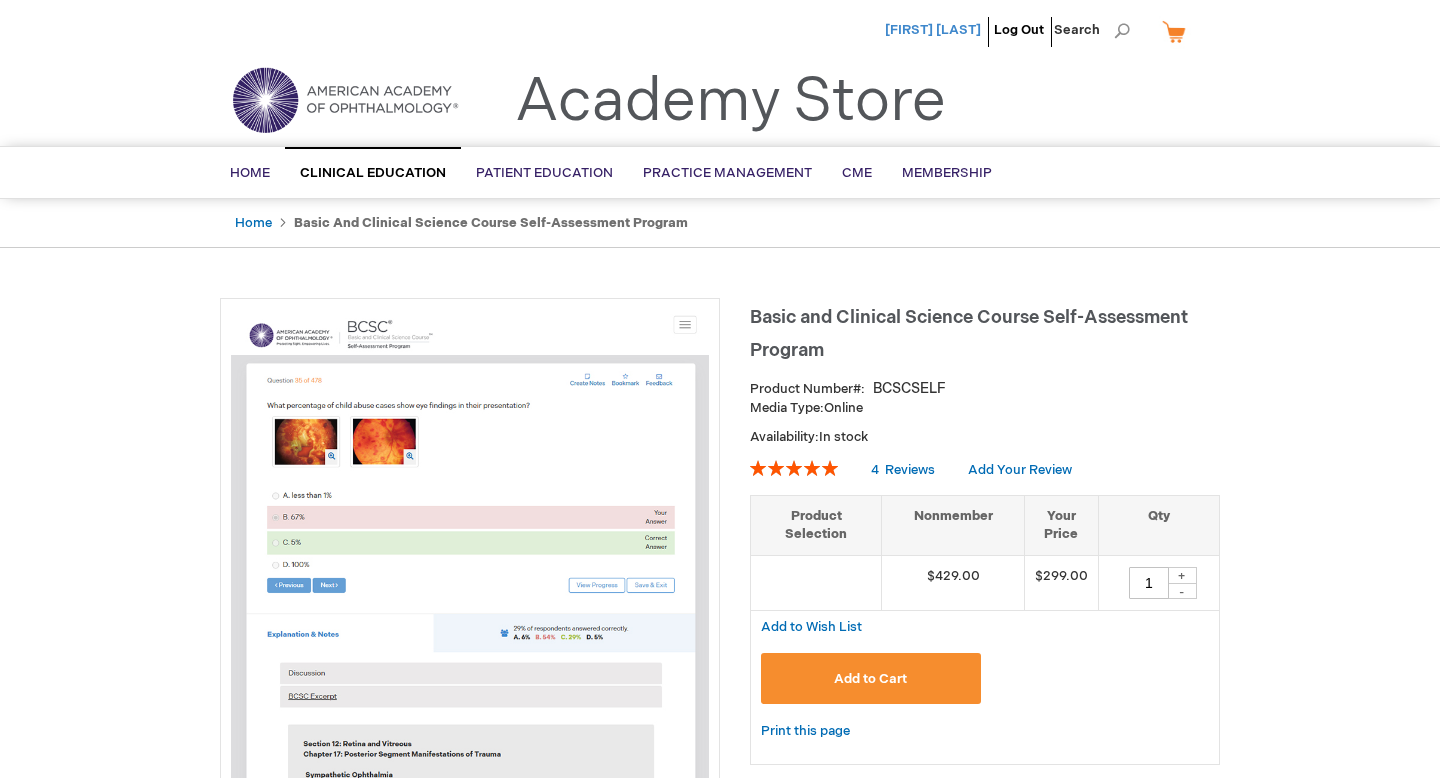 click on "[FIRST] [LAST]" at bounding box center (933, 30) 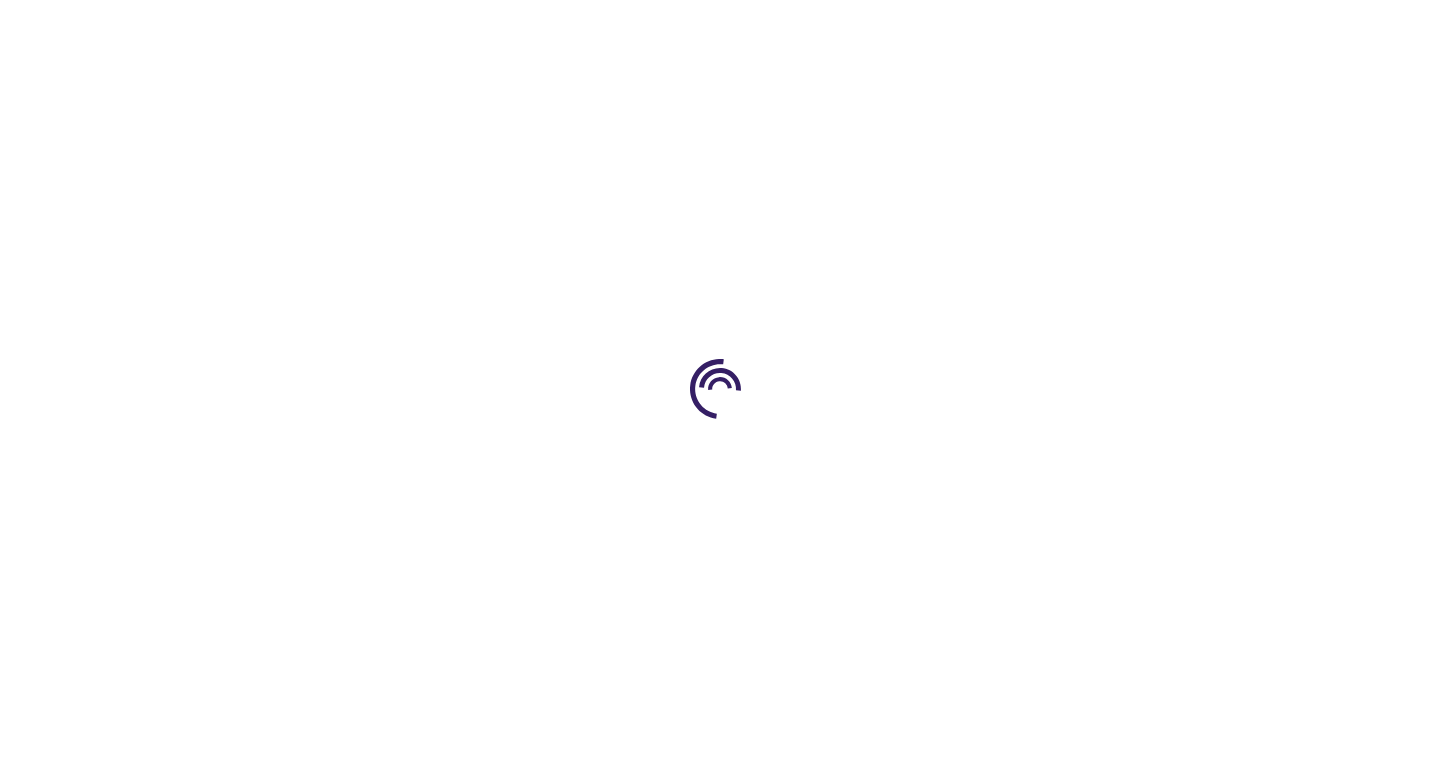 scroll, scrollTop: 0, scrollLeft: 0, axis: both 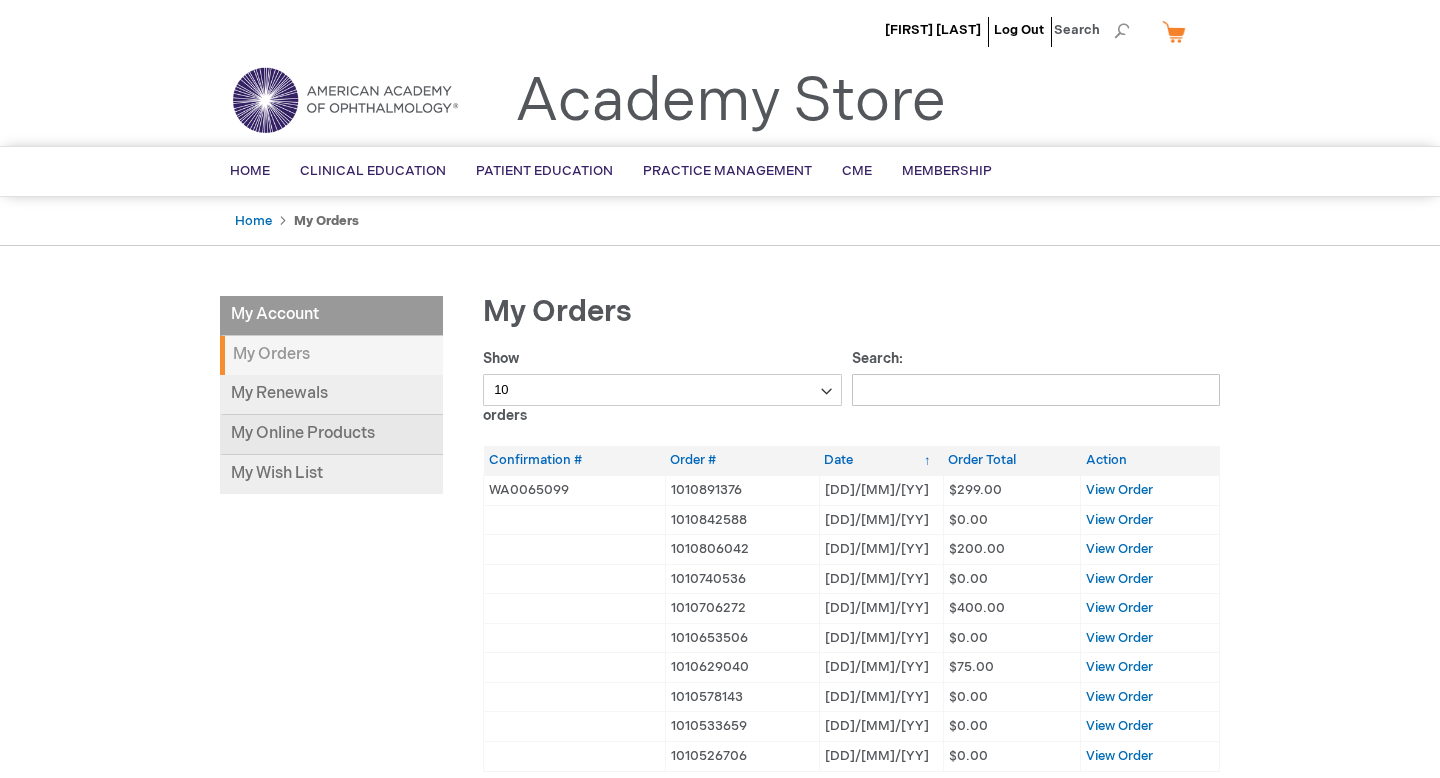 click on "My Online Products" at bounding box center (331, 435) 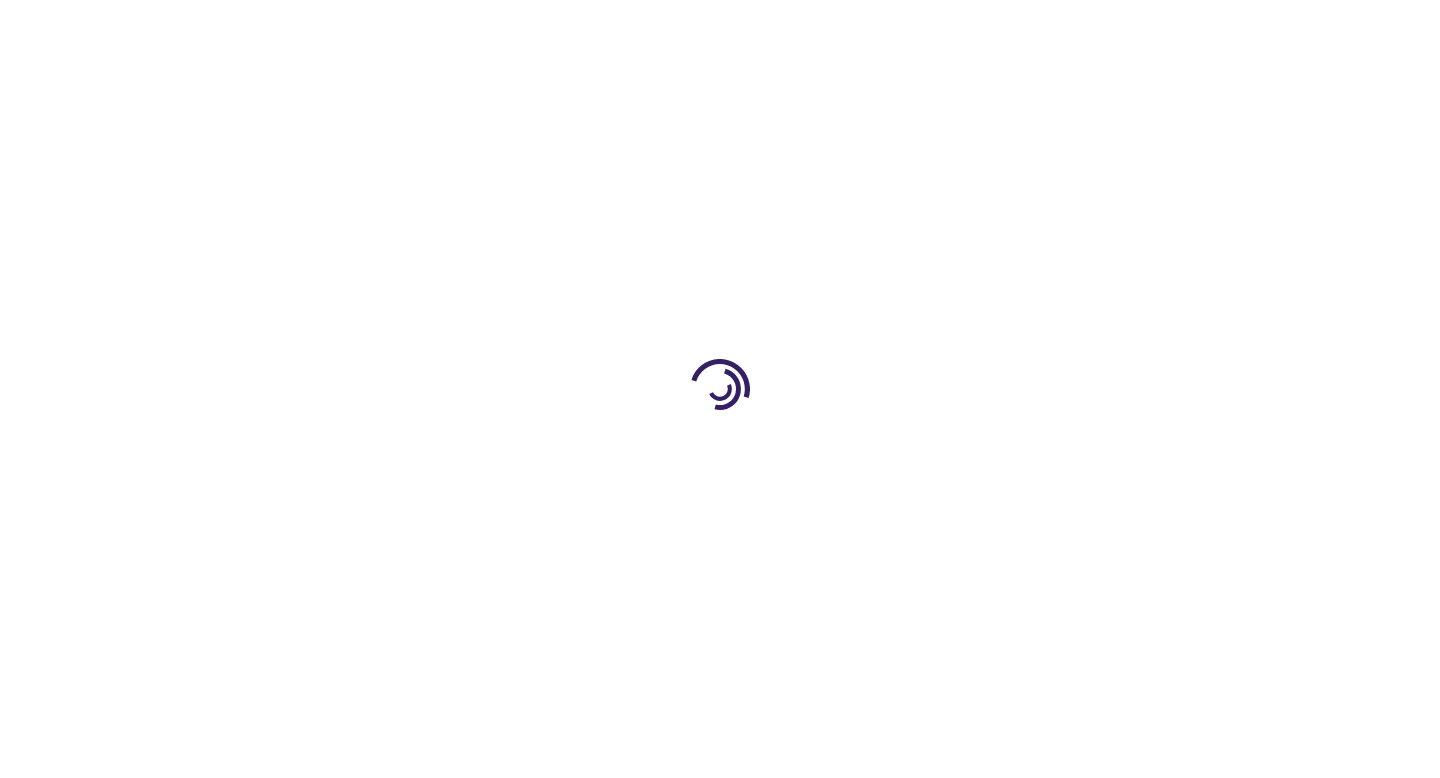 scroll, scrollTop: 0, scrollLeft: 0, axis: both 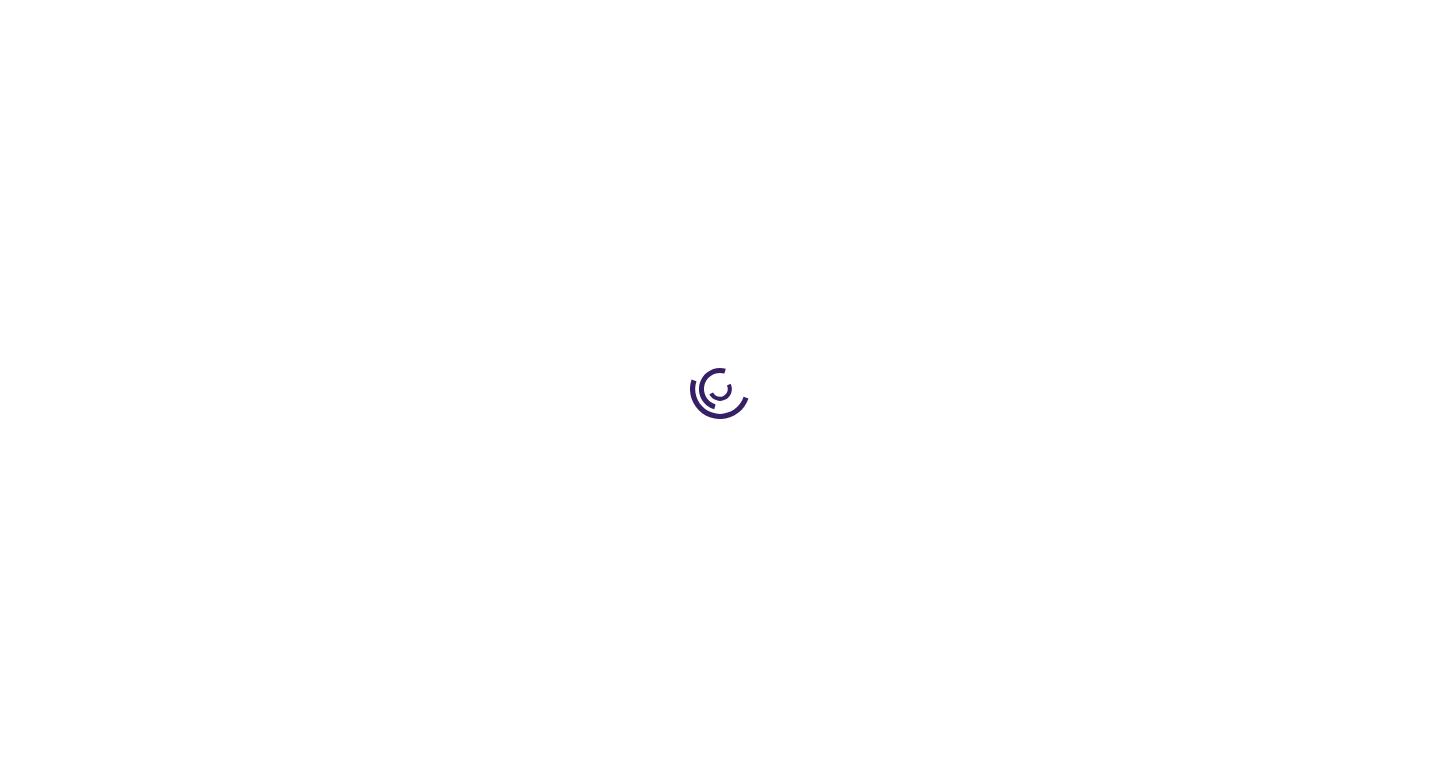 type on "1" 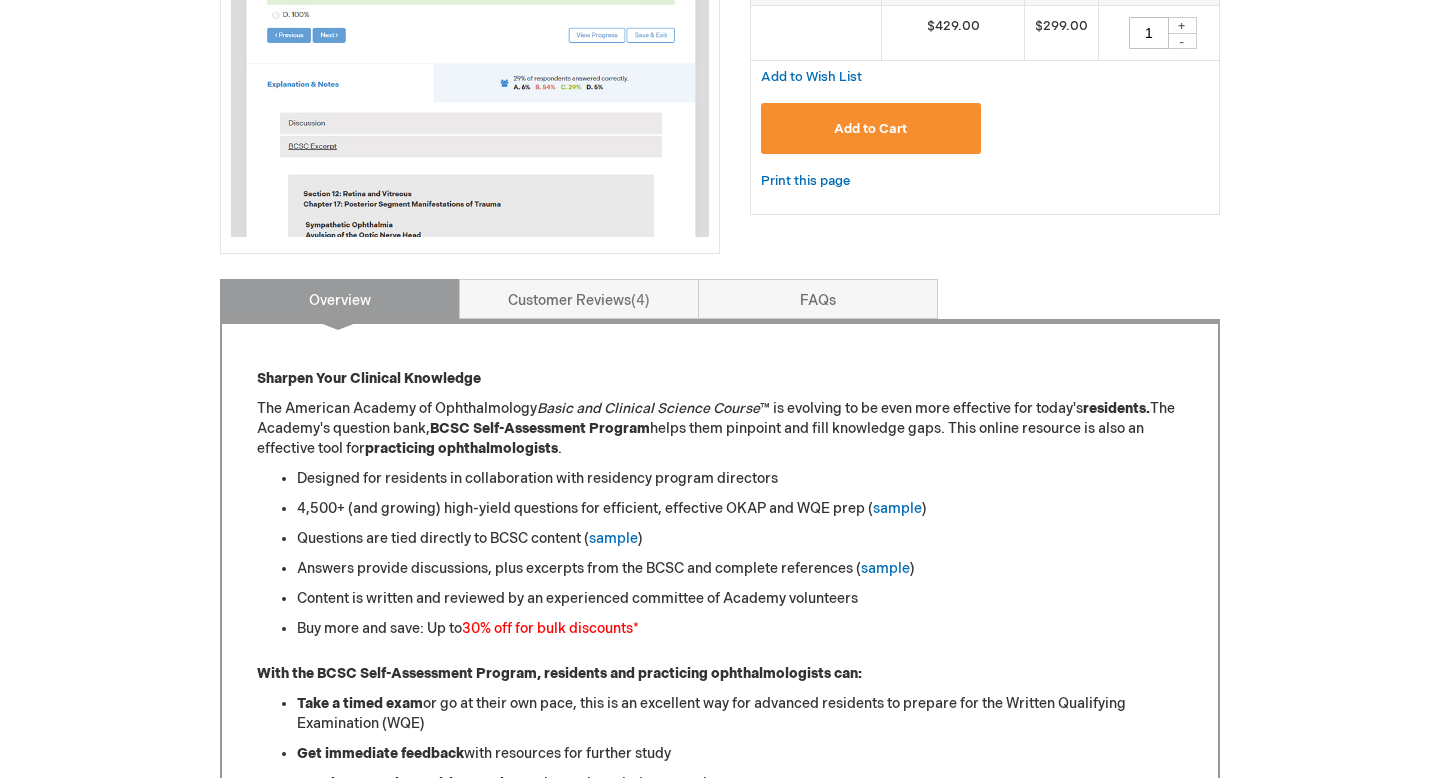 scroll, scrollTop: 546, scrollLeft: 0, axis: vertical 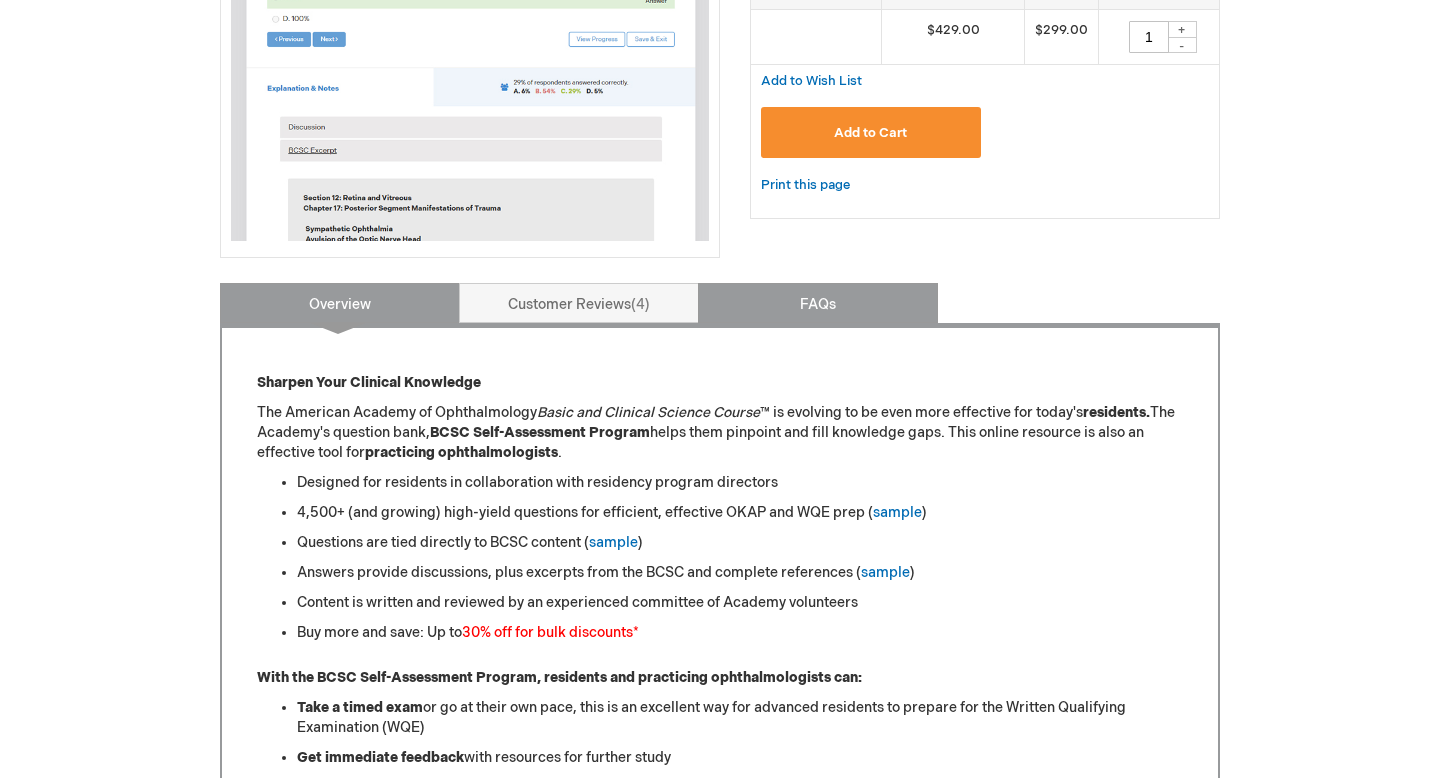 click on "FAQs" at bounding box center (818, 303) 